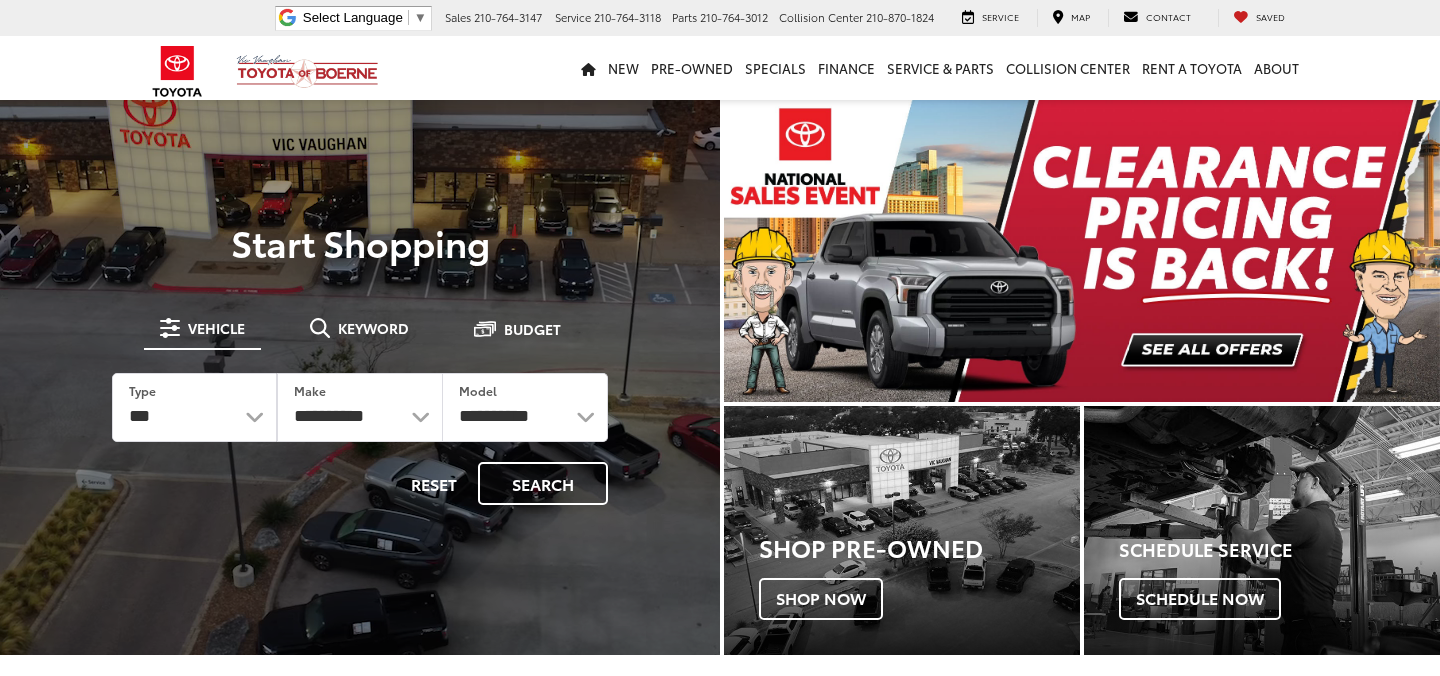 scroll, scrollTop: 0, scrollLeft: 0, axis: both 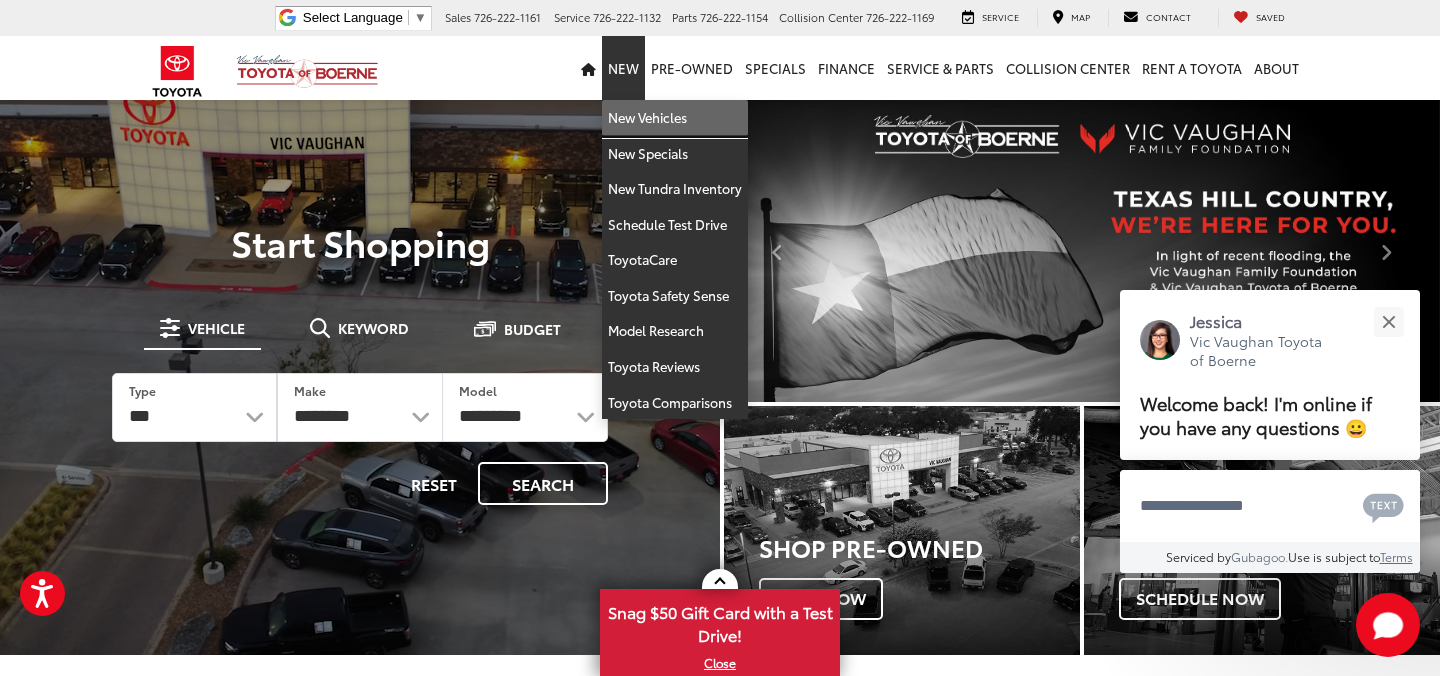 click on "New Vehicles" at bounding box center [675, 118] 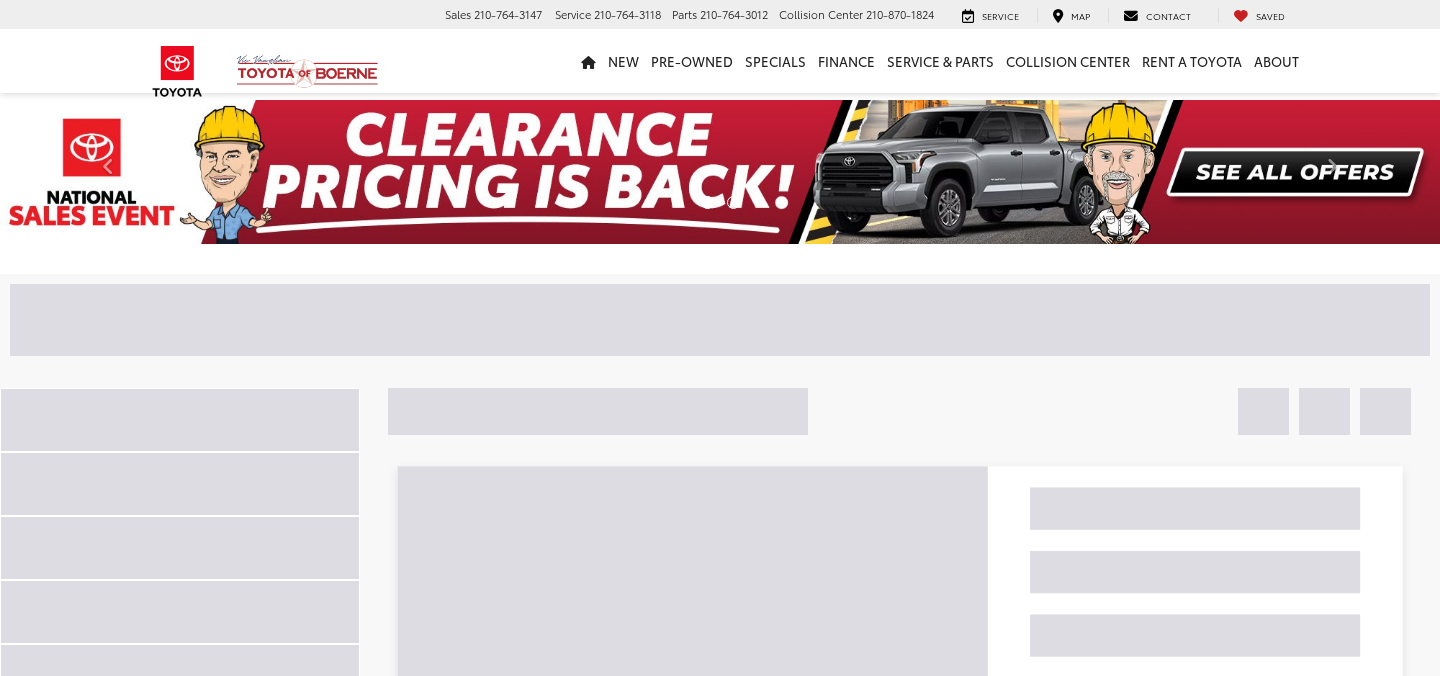 scroll, scrollTop: 0, scrollLeft: 0, axis: both 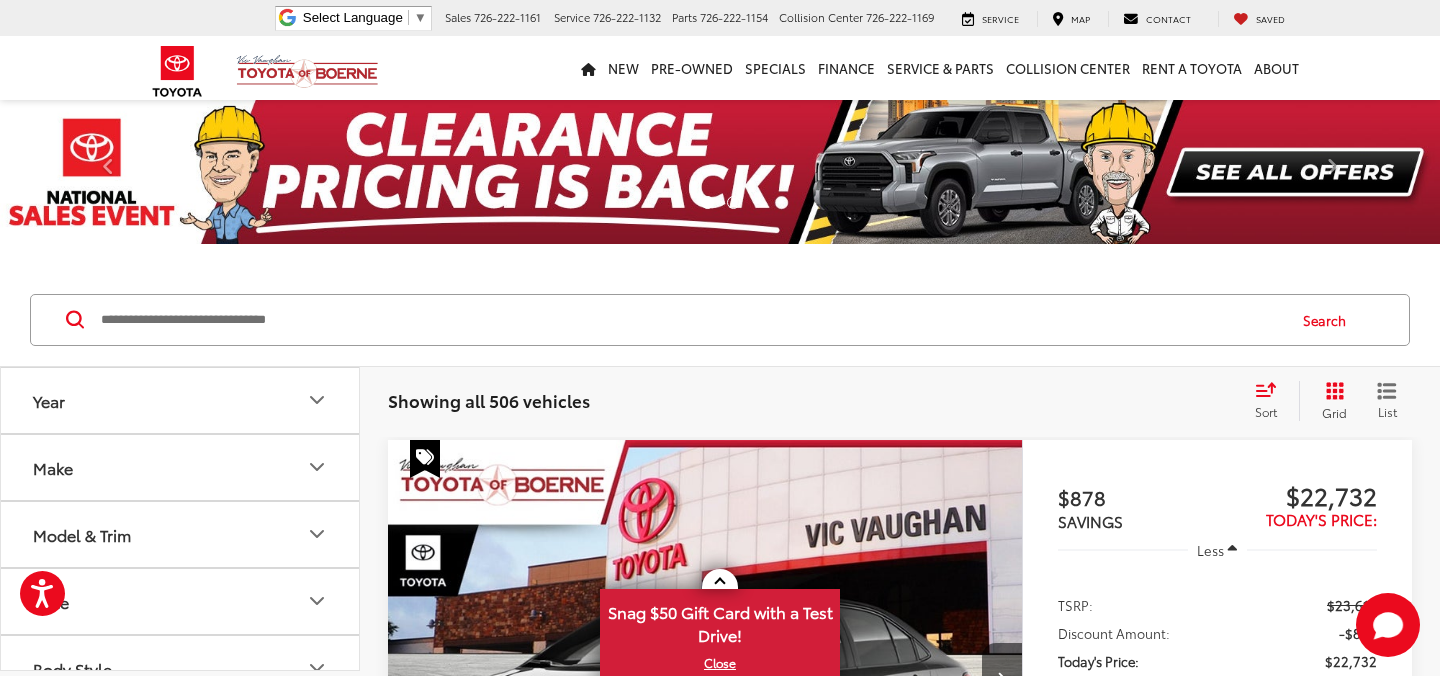 click on "Make" at bounding box center [181, 467] 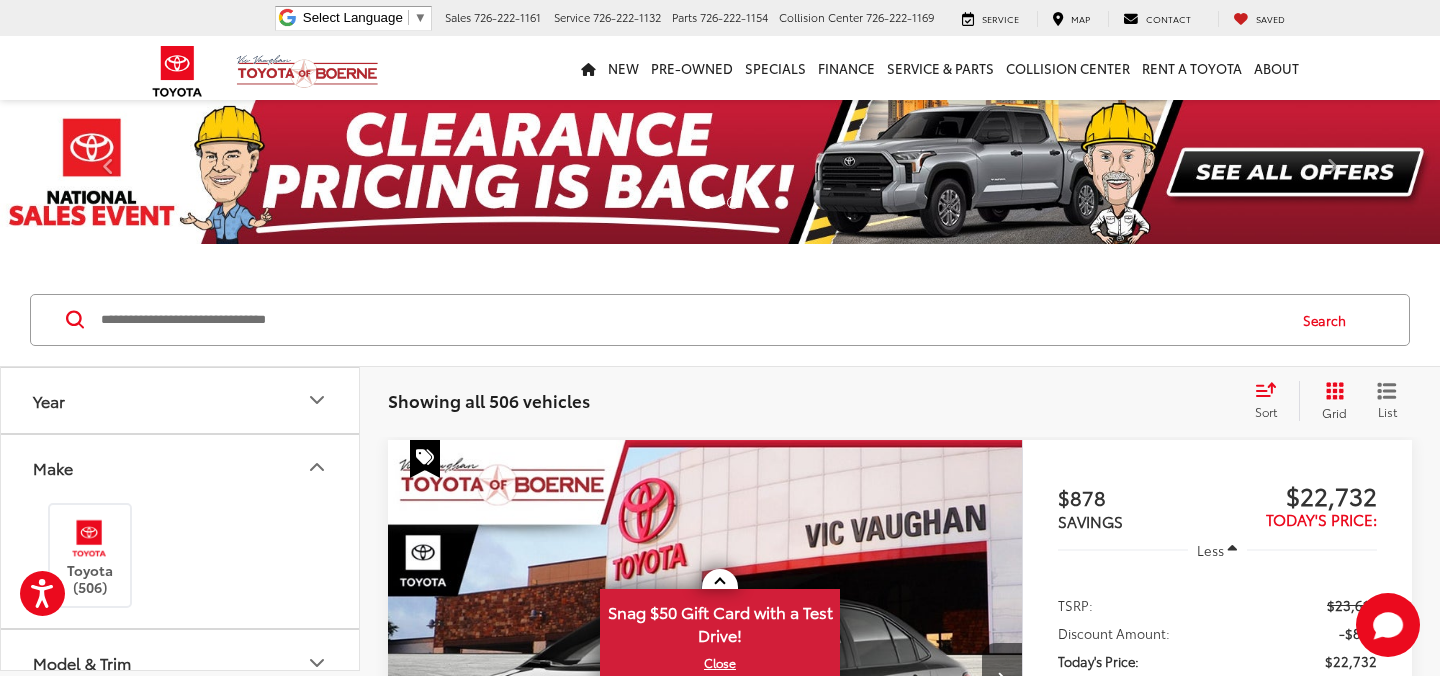 click on "Make" at bounding box center (181, 467) 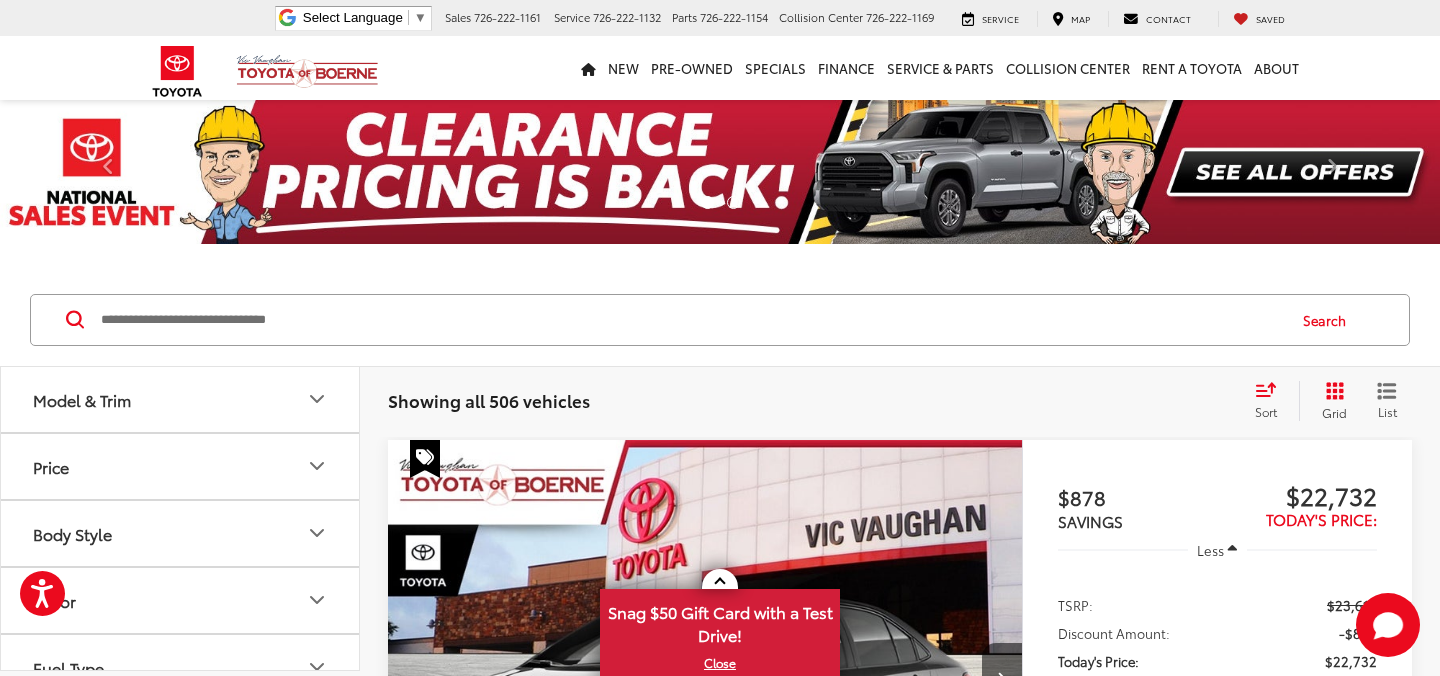scroll, scrollTop: 150, scrollLeft: 0, axis: vertical 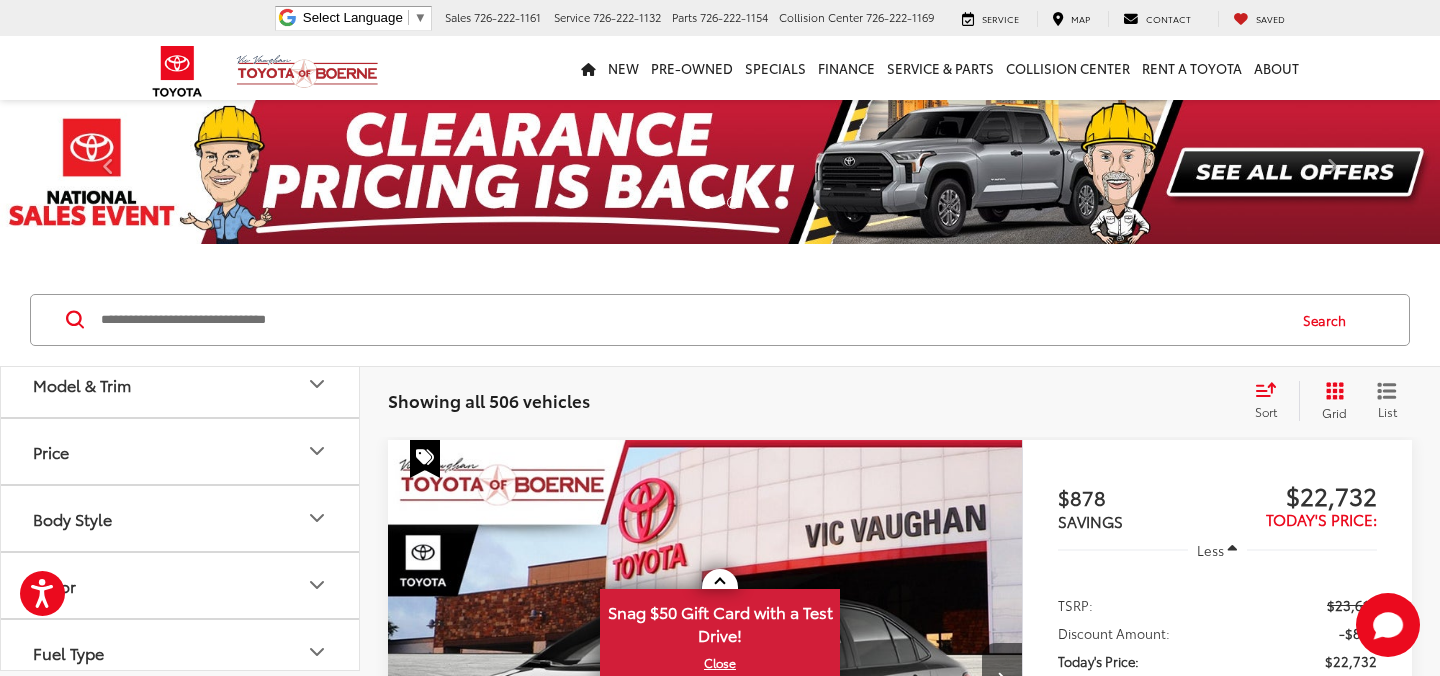 click on "Model & Trim" at bounding box center (181, 384) 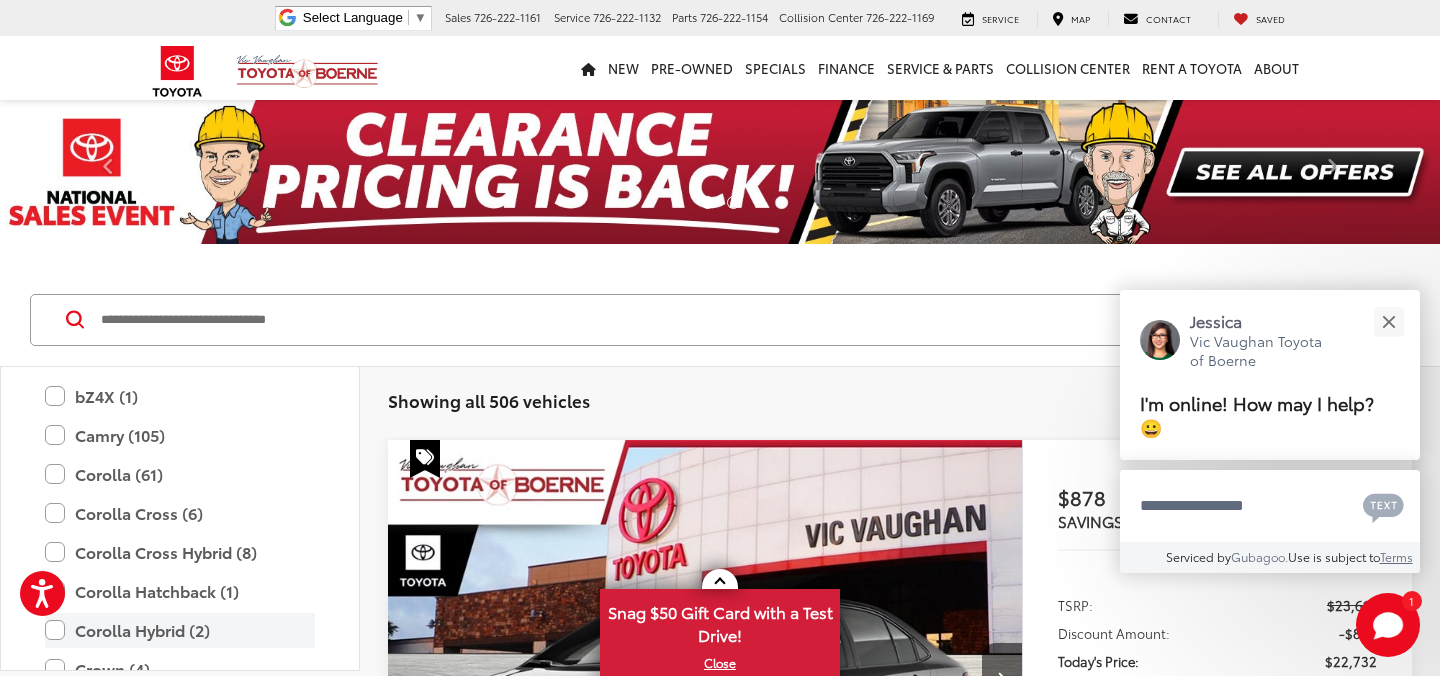 scroll, scrollTop: 273, scrollLeft: 0, axis: vertical 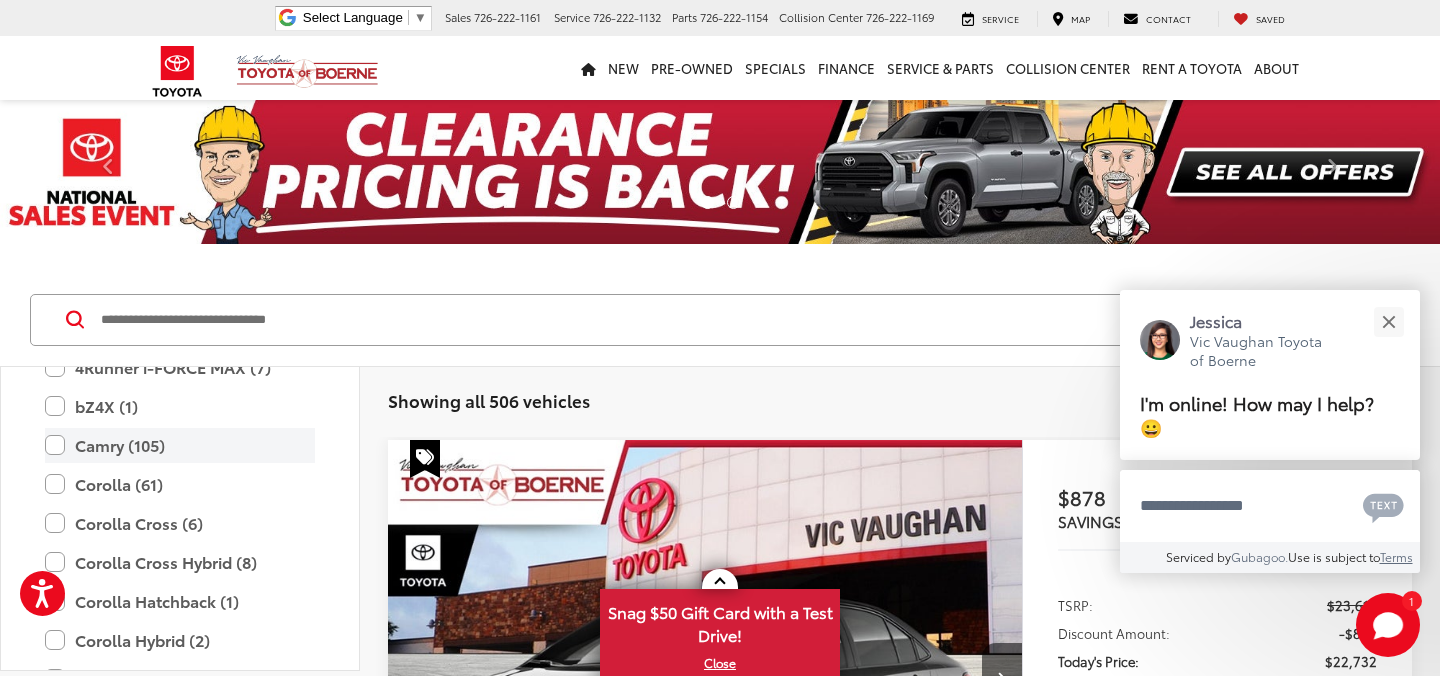 click on "Camry (105)" at bounding box center (180, 445) 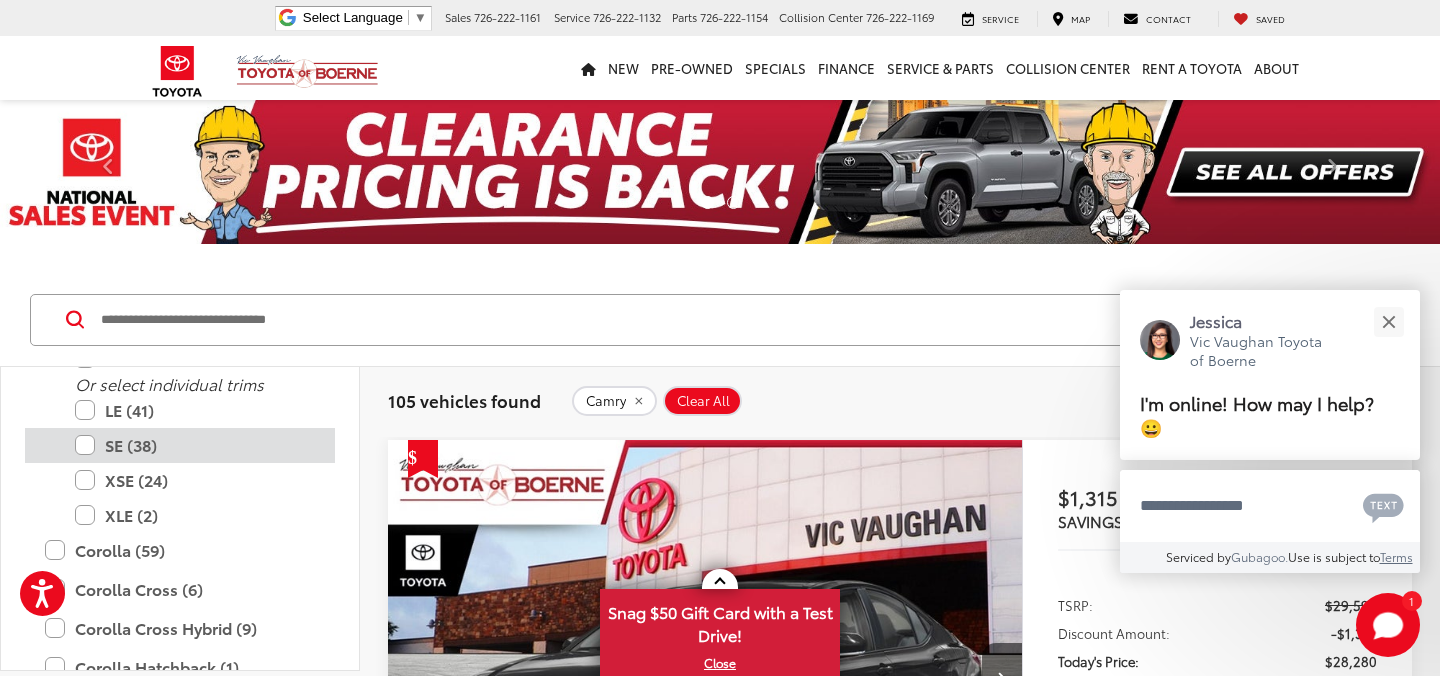 scroll, scrollTop: 397, scrollLeft: 0, axis: vertical 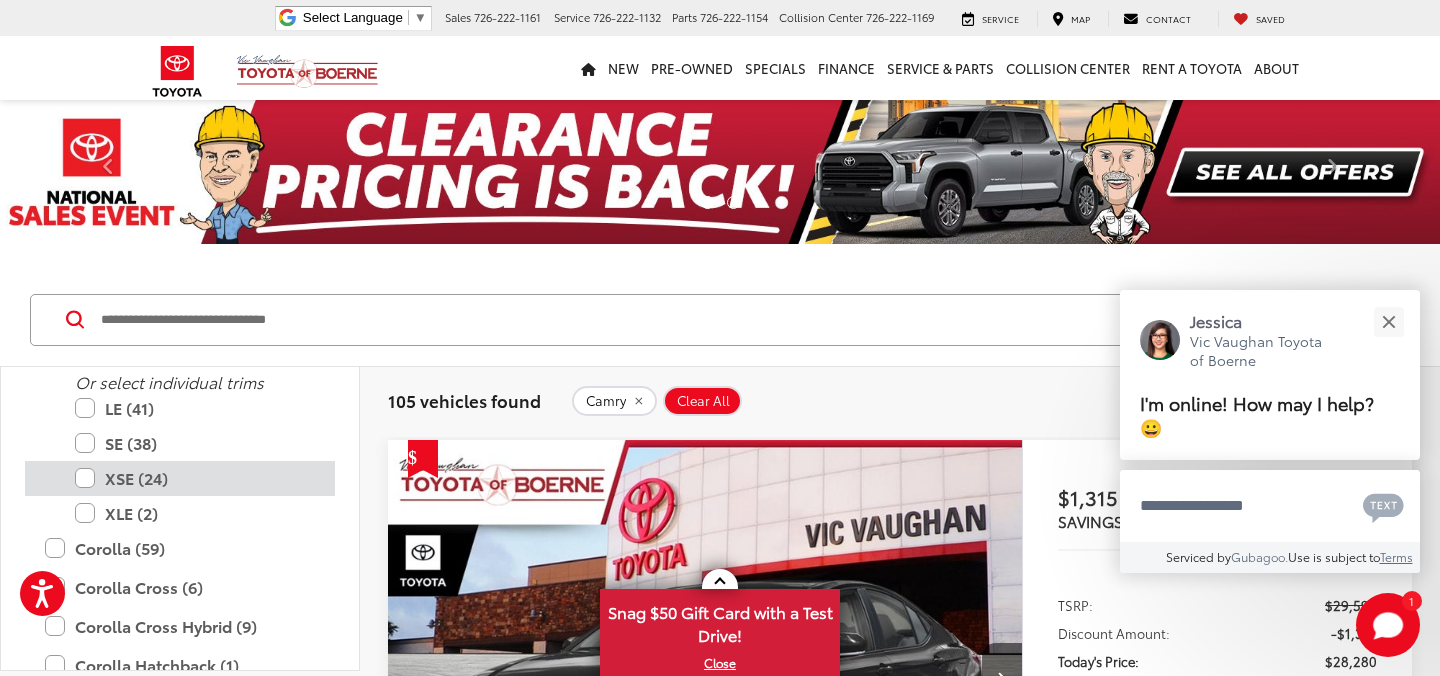 click on "XSE (24)" at bounding box center [195, 478] 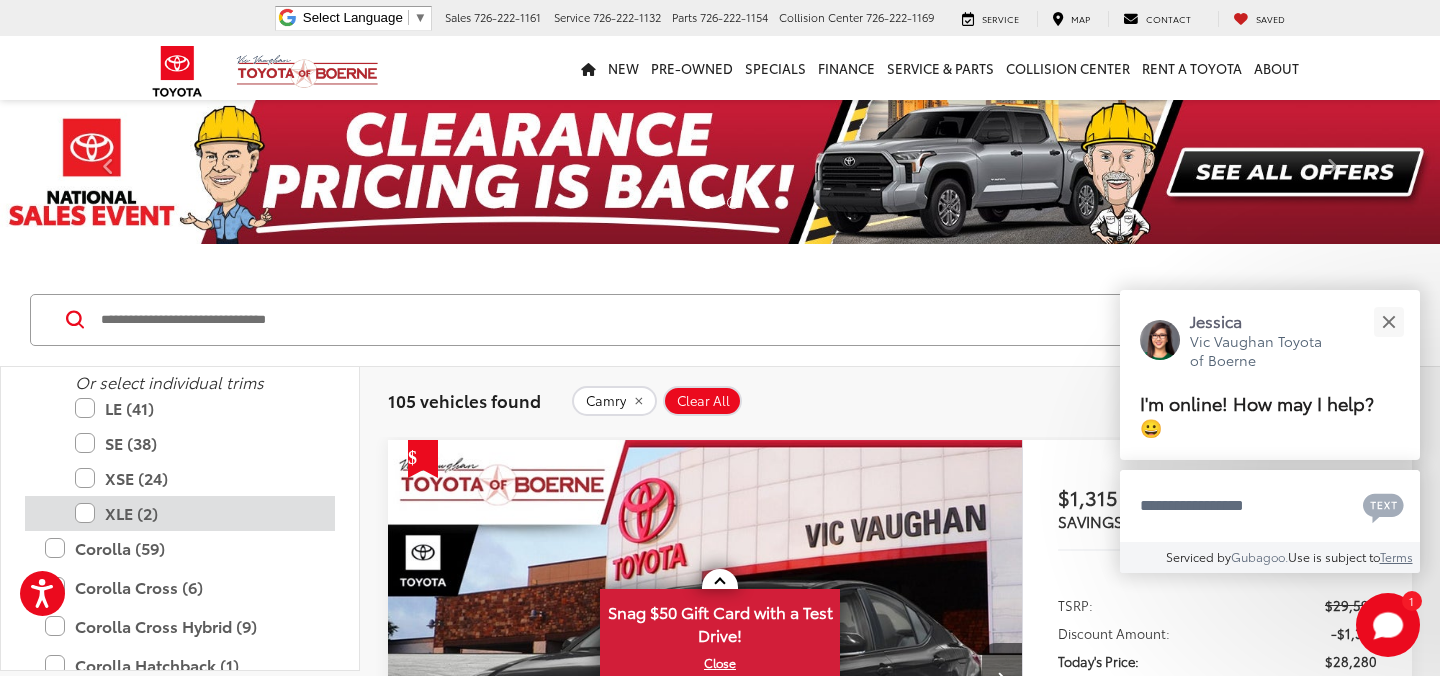 click on "XLE (2)" at bounding box center (195, 513) 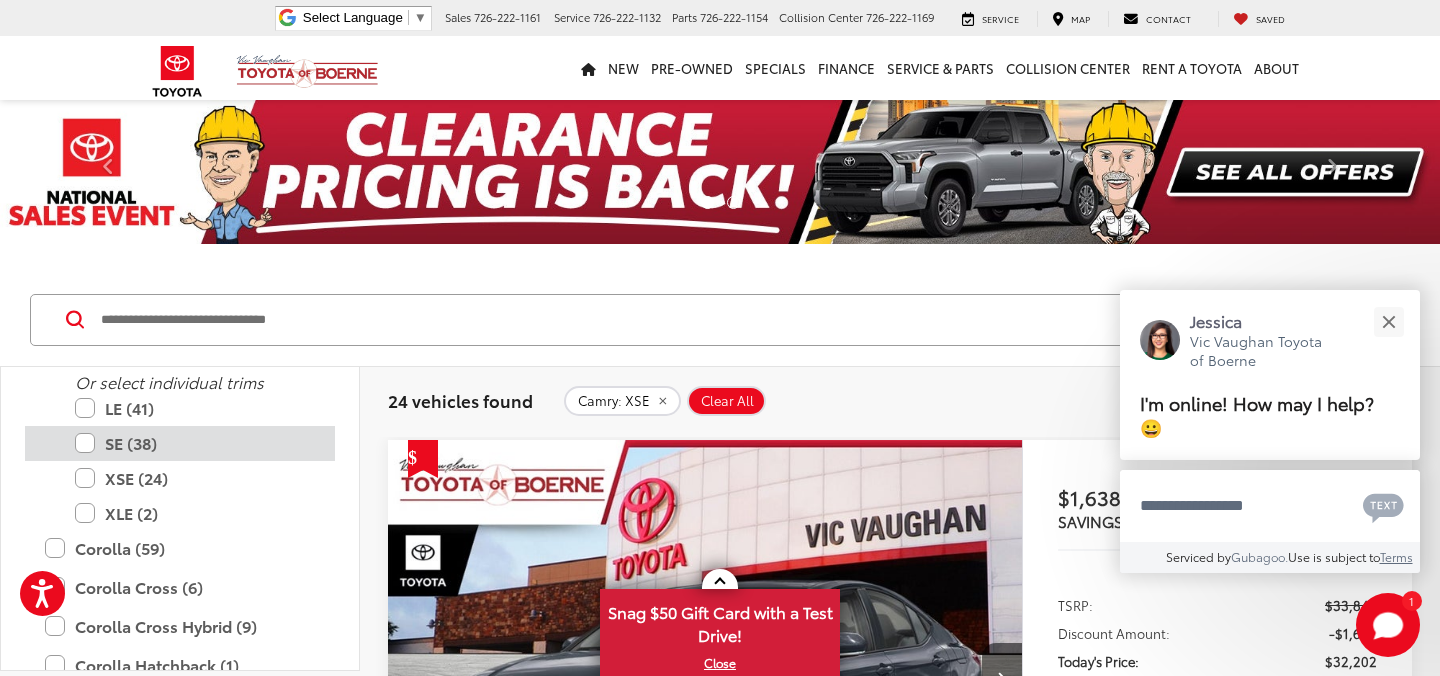 click on "SE (38)" at bounding box center [195, 443] 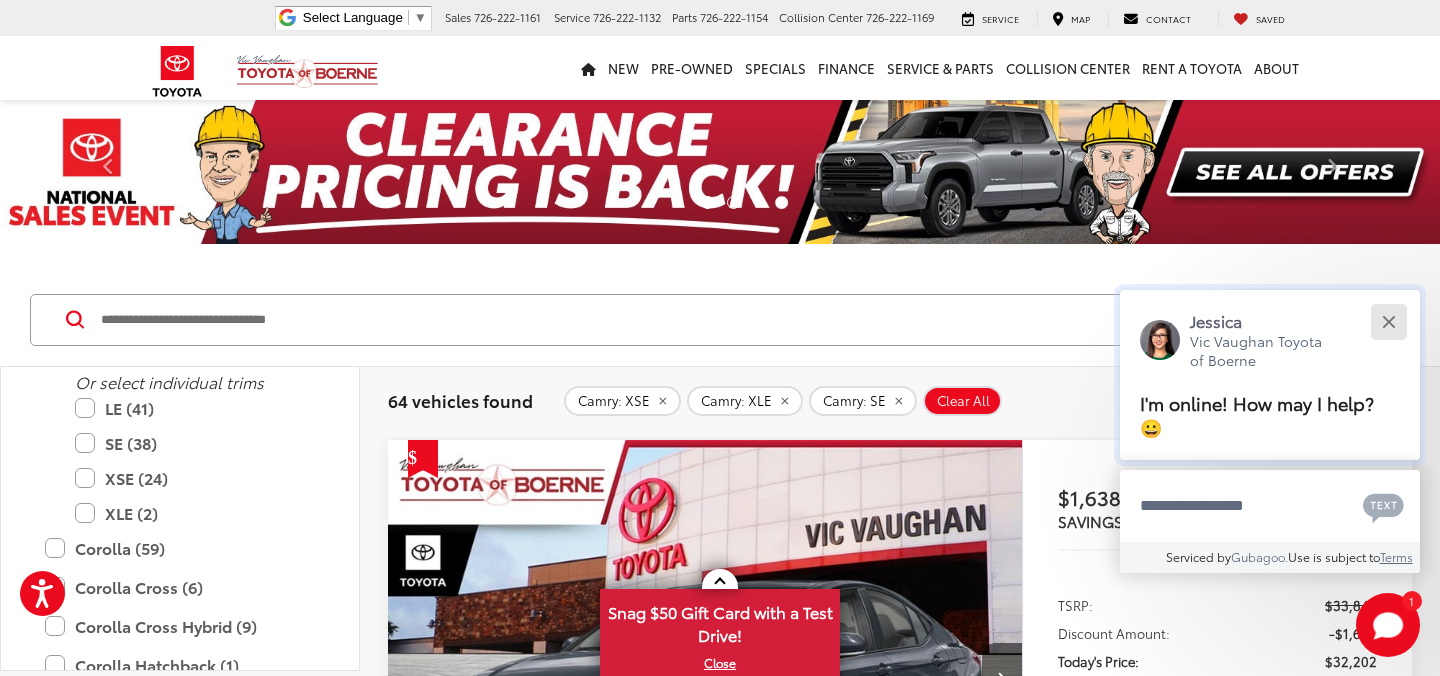 click at bounding box center (1388, 321) 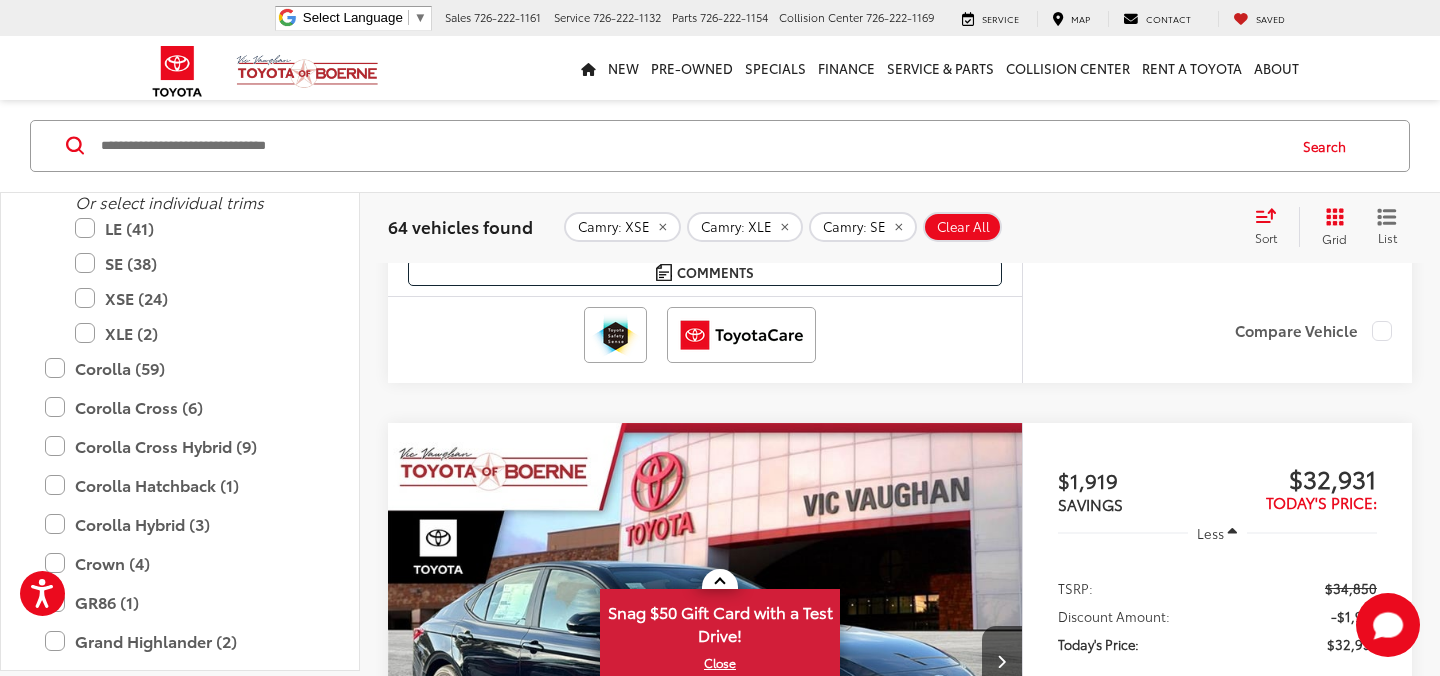 scroll, scrollTop: 1592, scrollLeft: 0, axis: vertical 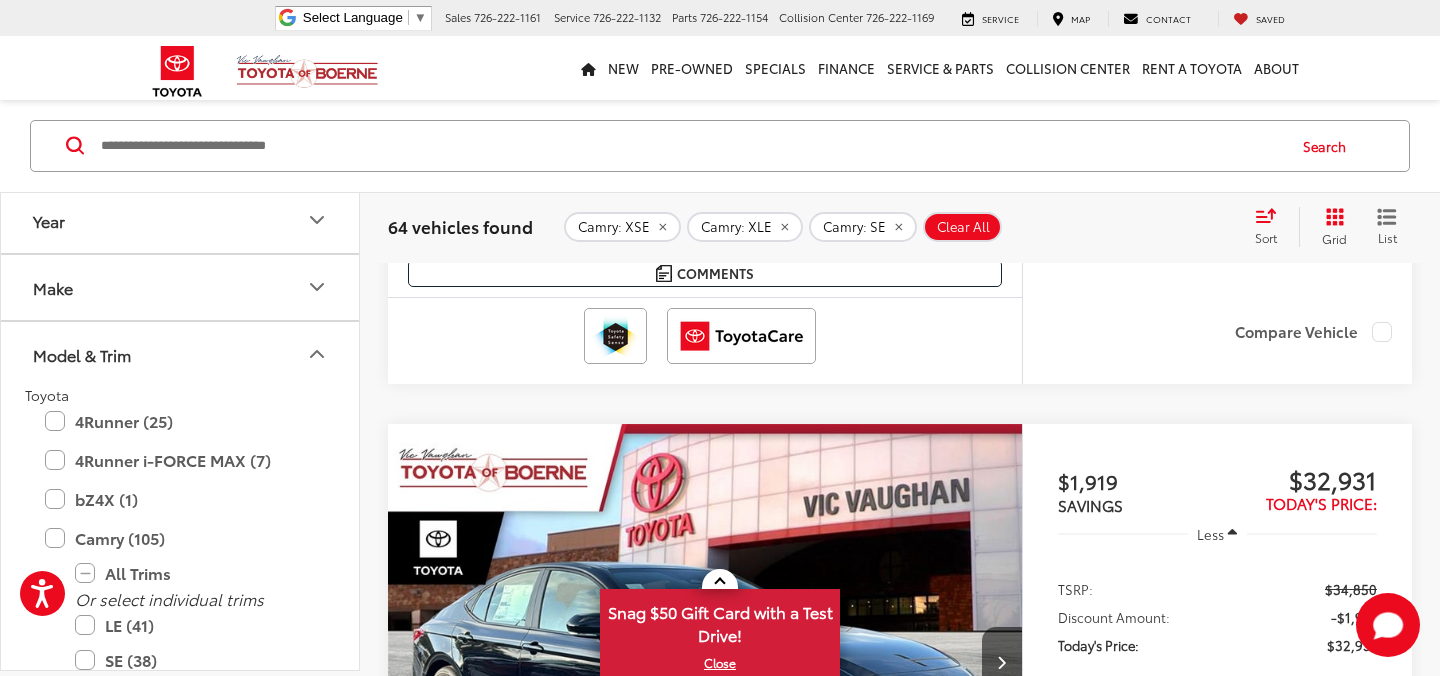 click 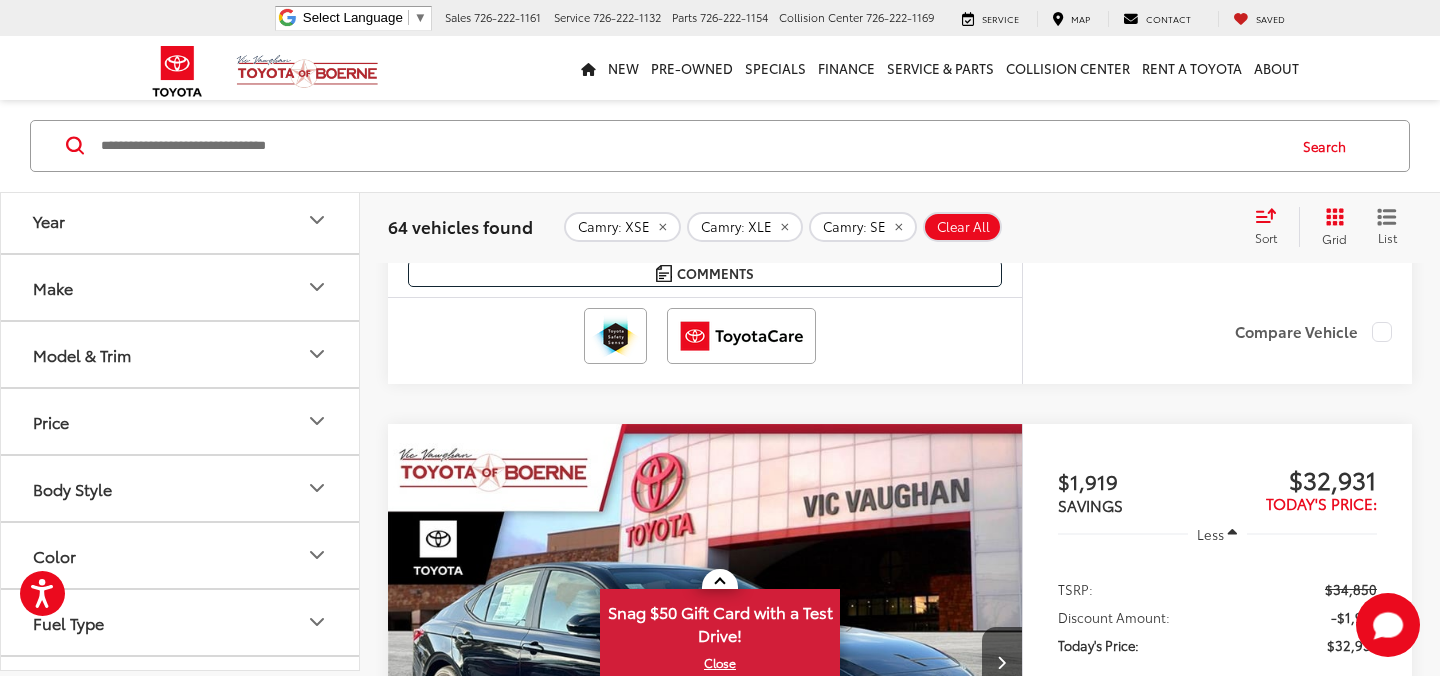 scroll, scrollTop: 145, scrollLeft: 0, axis: vertical 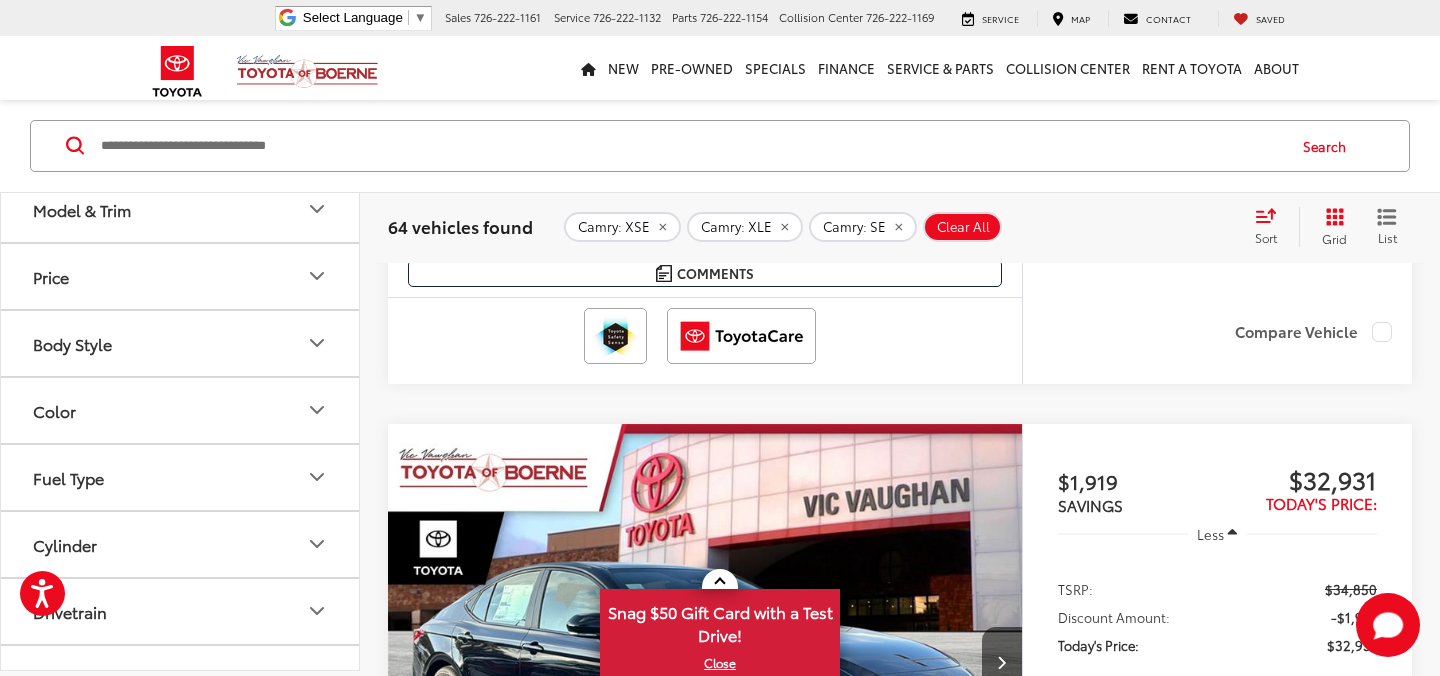 click 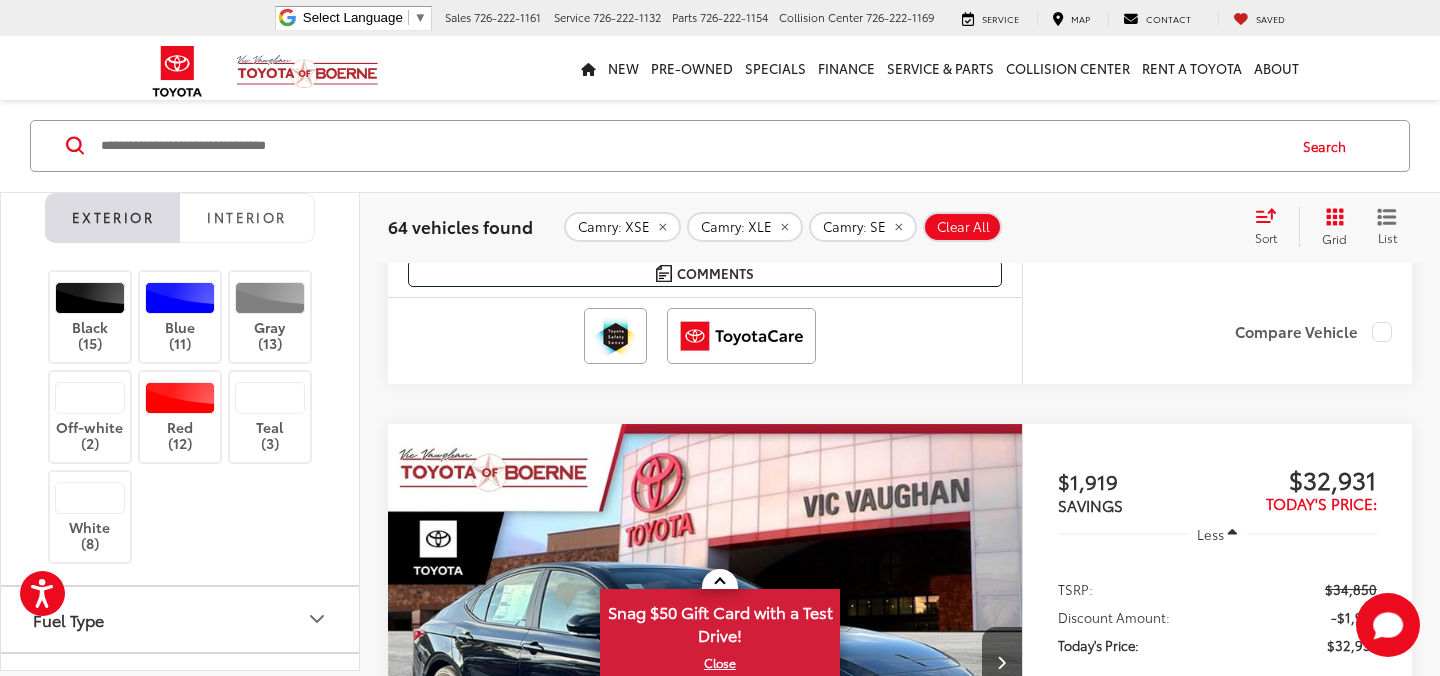 scroll, scrollTop: 396, scrollLeft: 0, axis: vertical 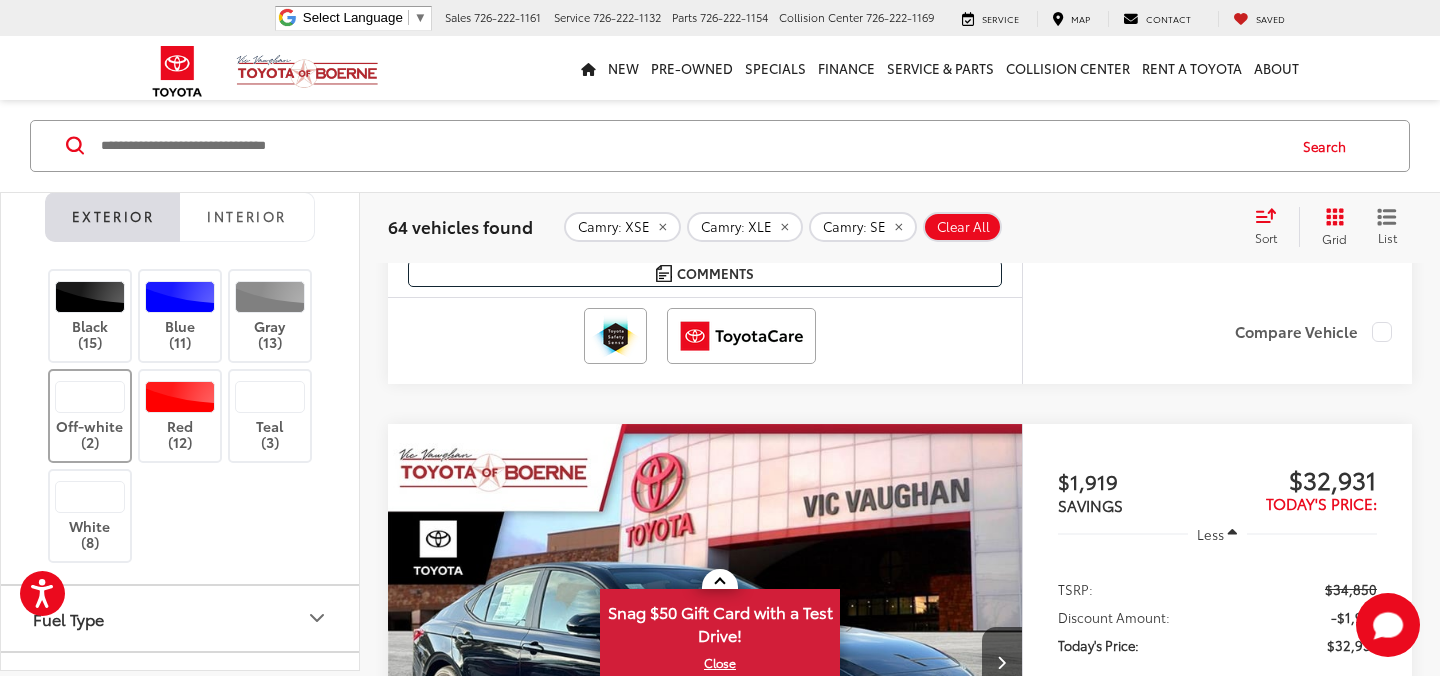 click at bounding box center [90, 396] 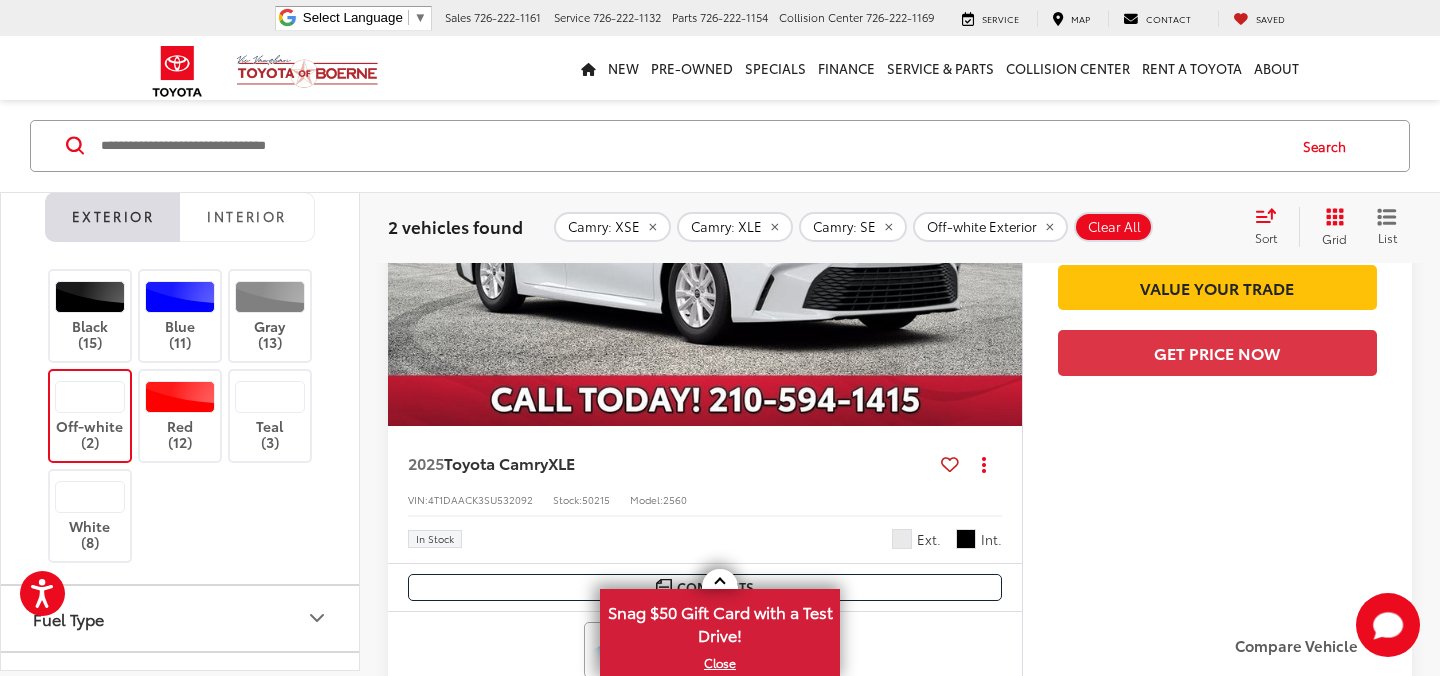 scroll, scrollTop: 1280, scrollLeft: 0, axis: vertical 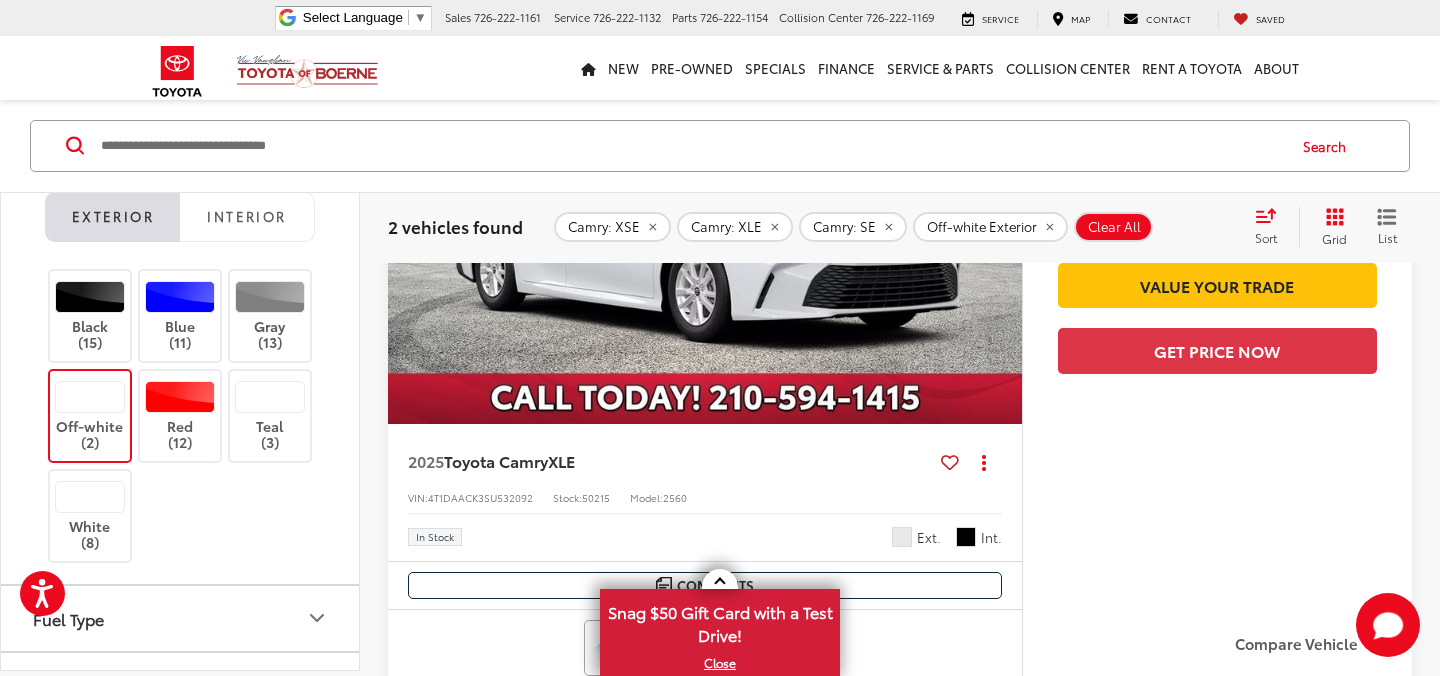 click on "Off-white   (2)" at bounding box center [90, 415] 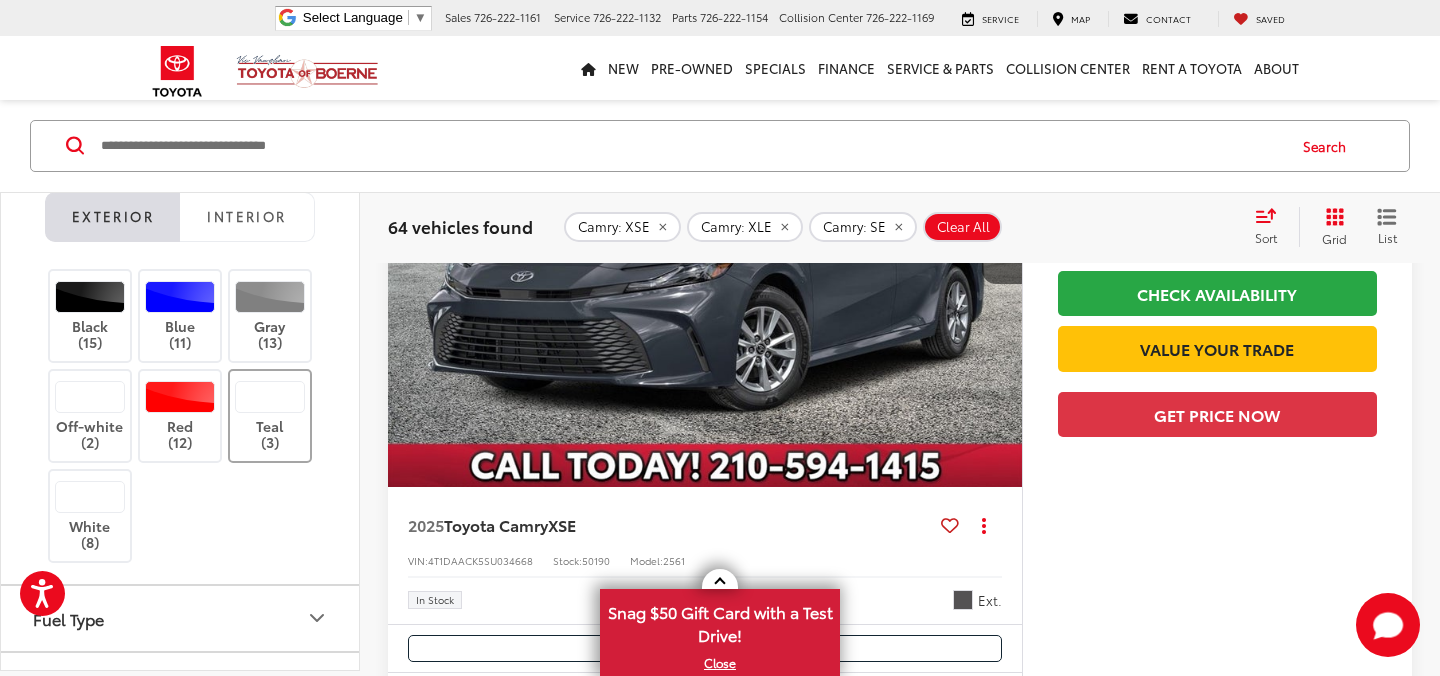 scroll, scrollTop: 174, scrollLeft: 0, axis: vertical 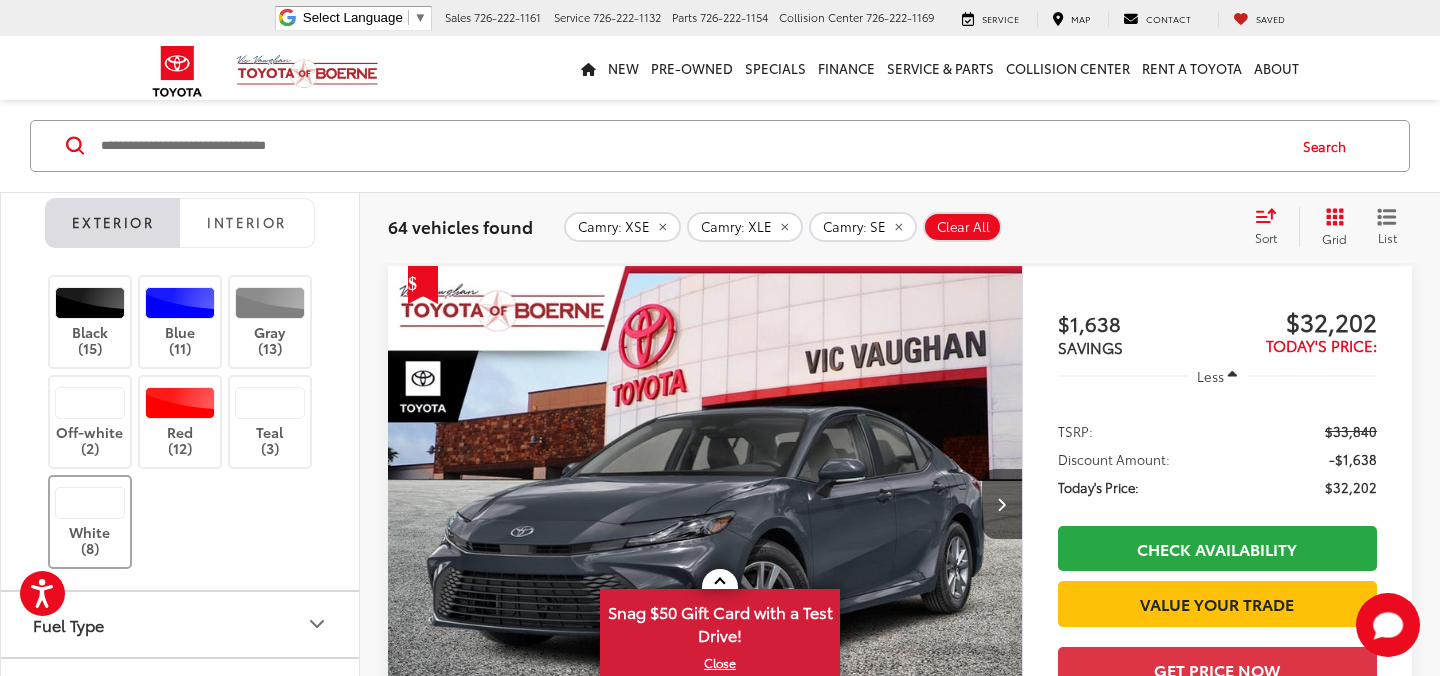 click at bounding box center [90, 503] 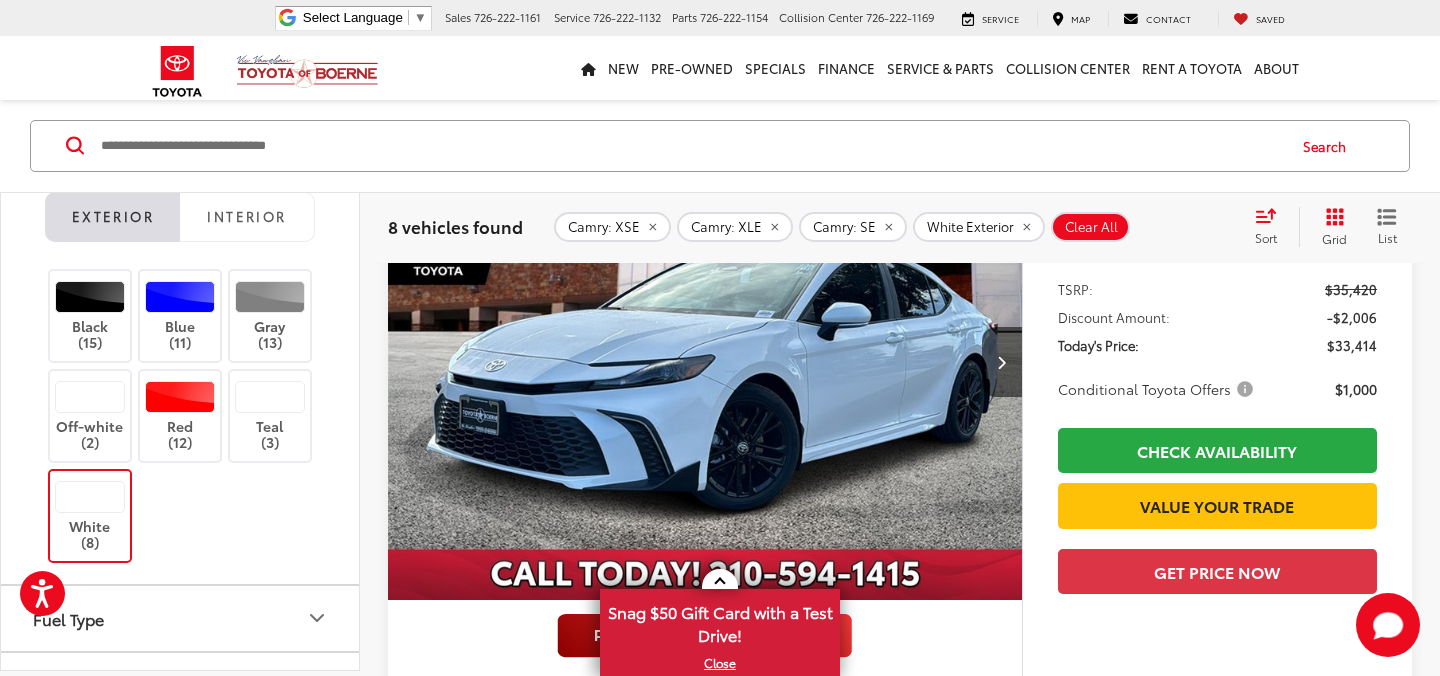 scroll, scrollTop: 321, scrollLeft: 0, axis: vertical 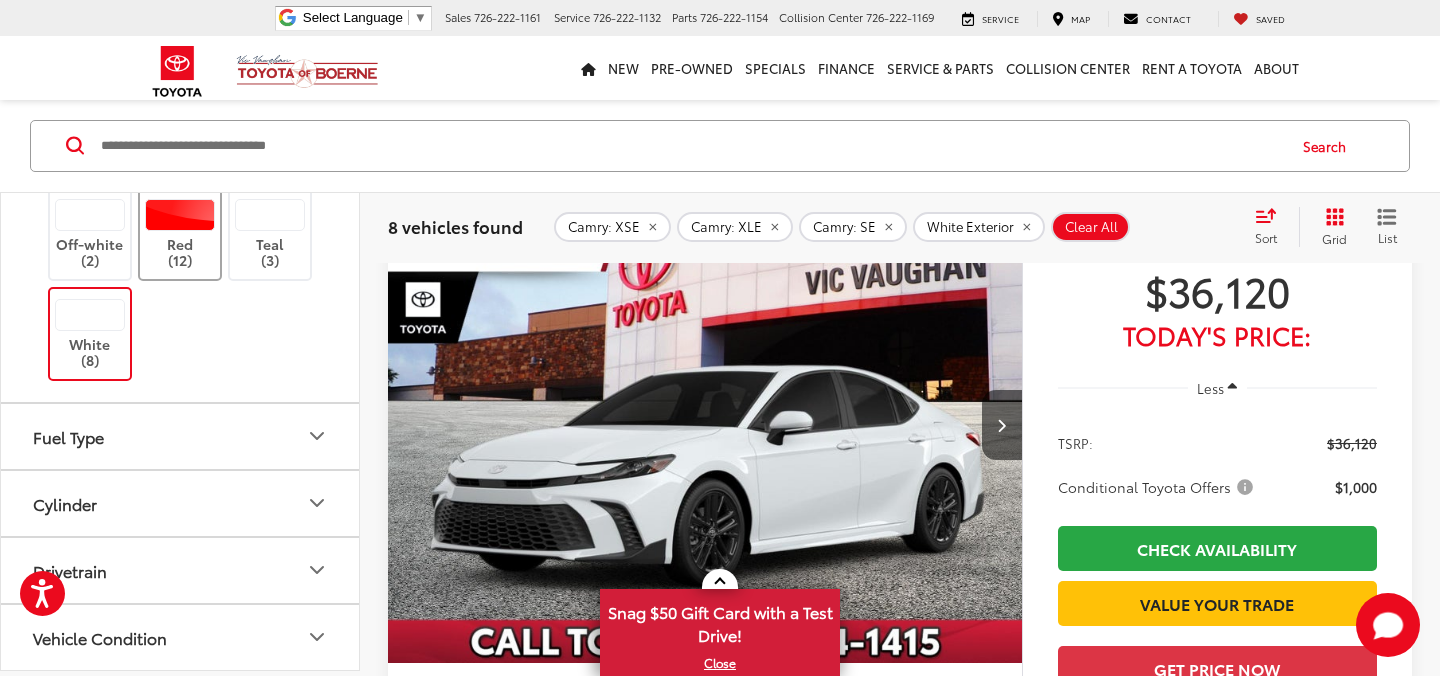 click on "Red   (12)" at bounding box center [180, 233] 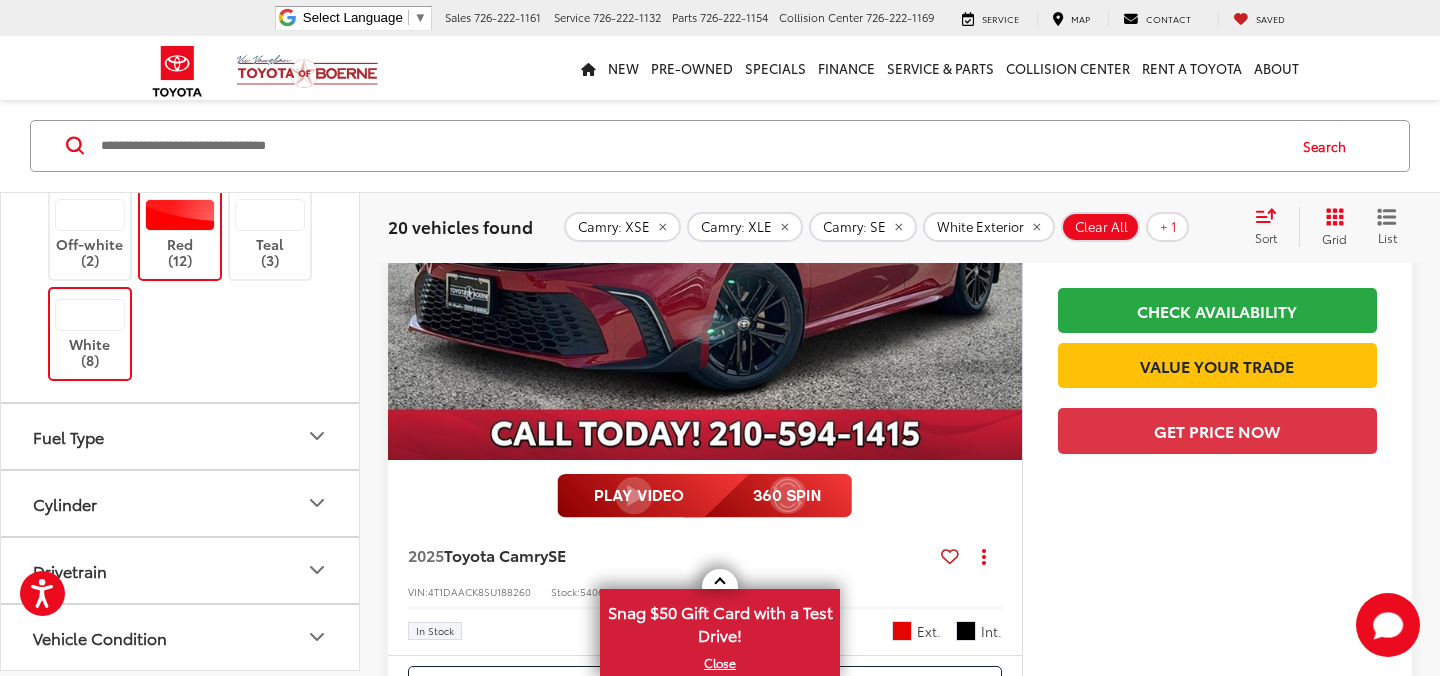 scroll, scrollTop: 1301, scrollLeft: 0, axis: vertical 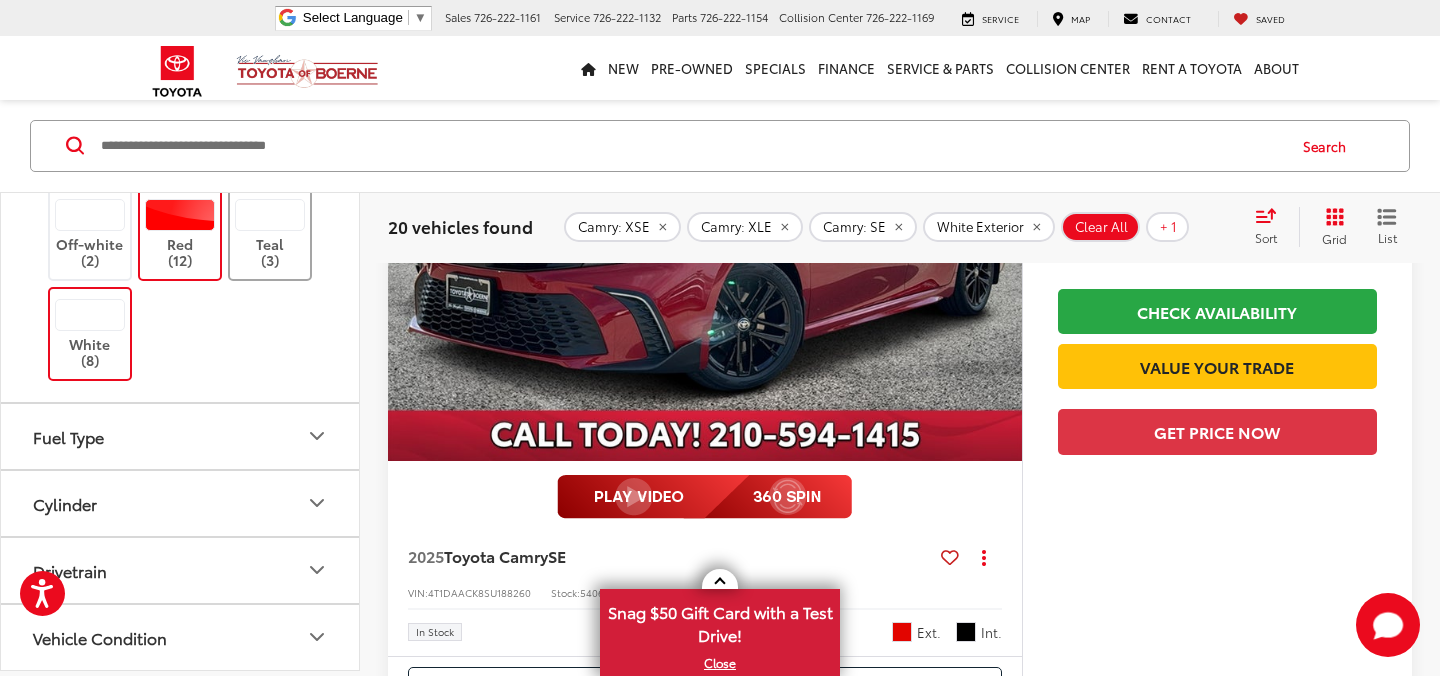 click on "Teal   (3)" at bounding box center [270, 233] 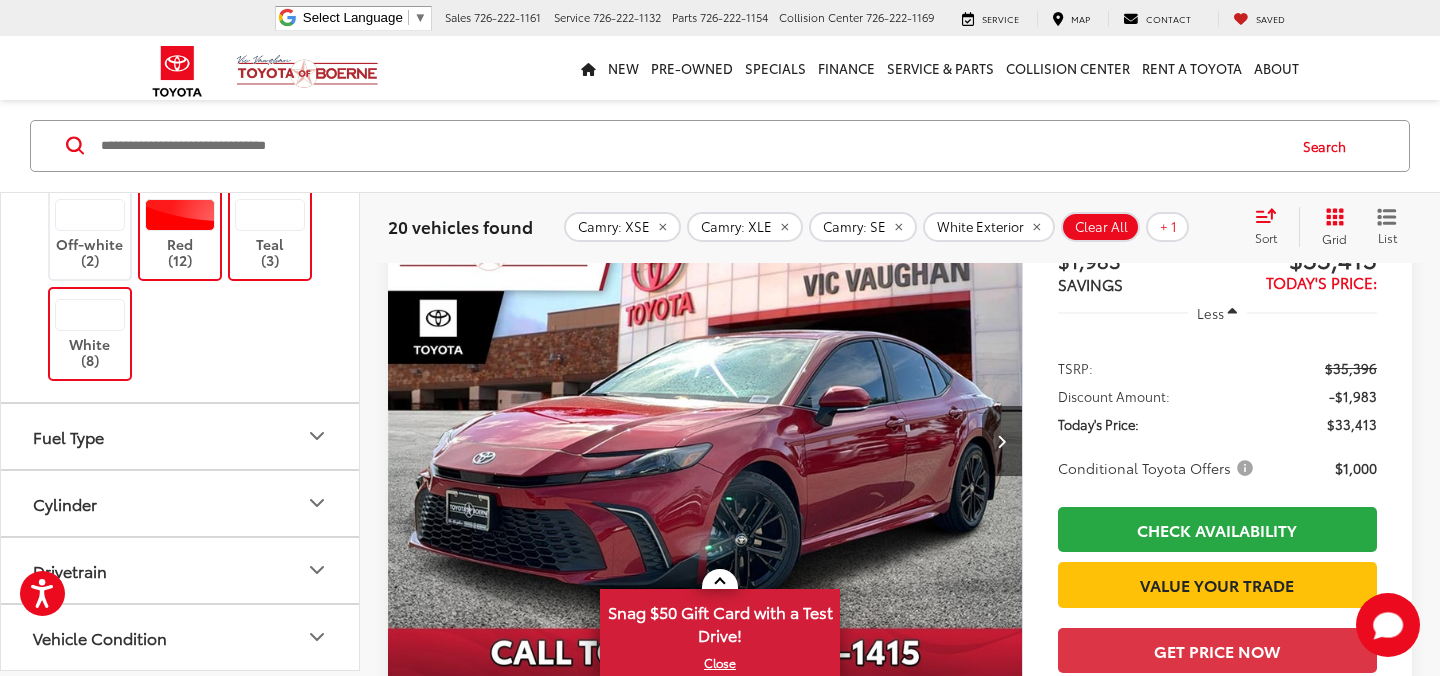 scroll, scrollTop: 174, scrollLeft: 0, axis: vertical 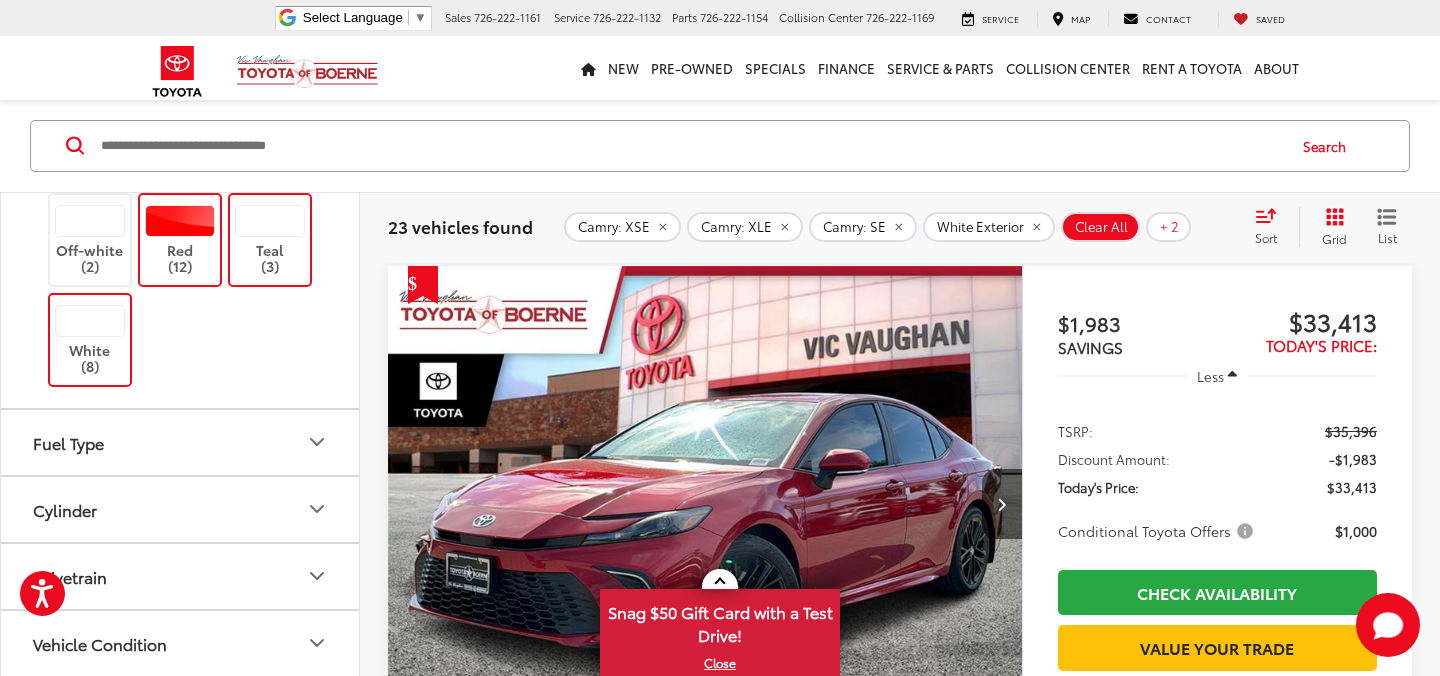 click on "Red   (12)" at bounding box center (180, 240) 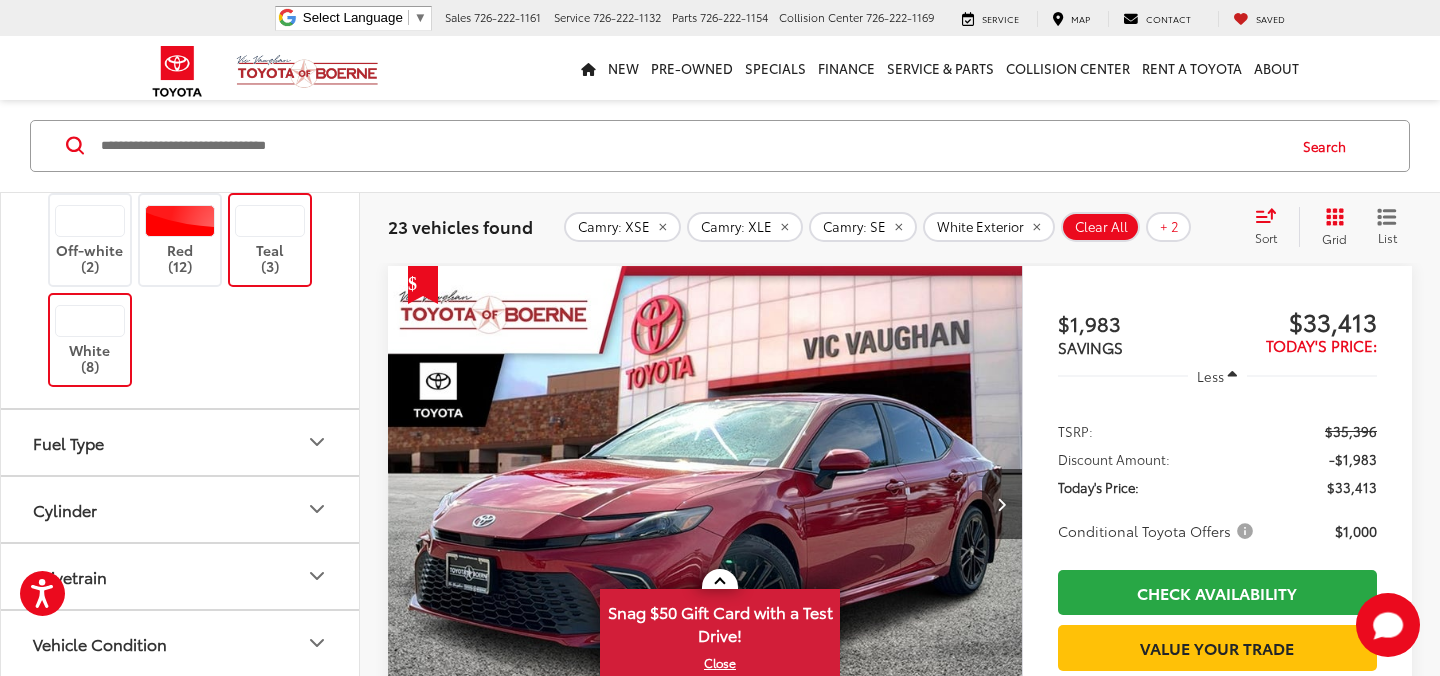 click on "White   (8)" at bounding box center [90, 340] 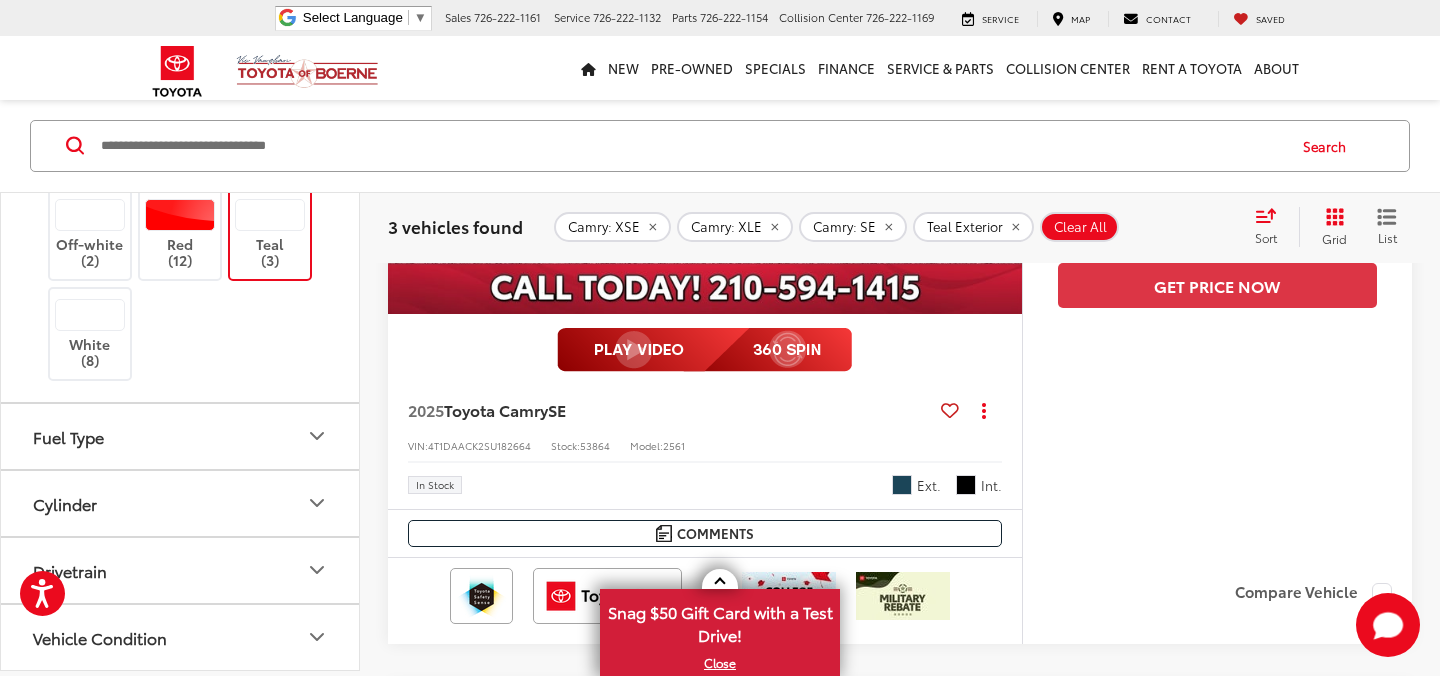scroll, scrollTop: 596, scrollLeft: 0, axis: vertical 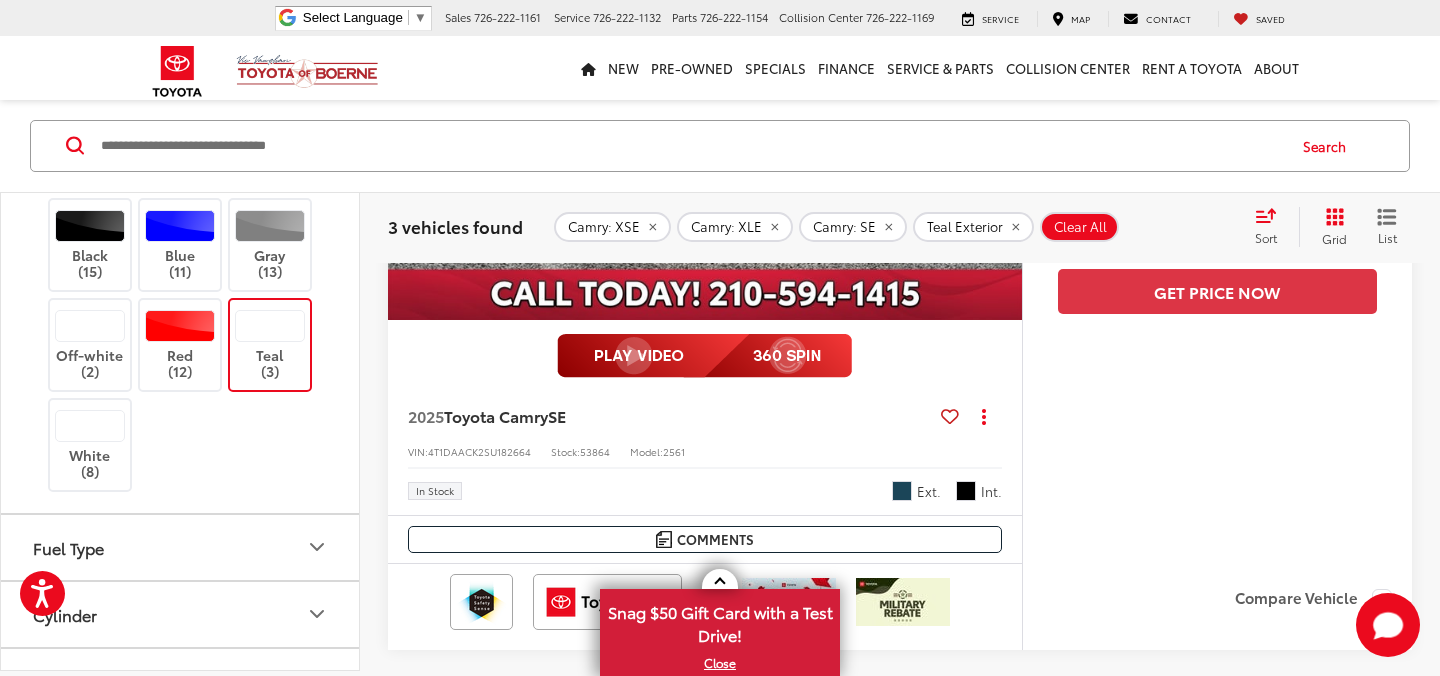 click on "Teal   (3)" at bounding box center [270, 344] 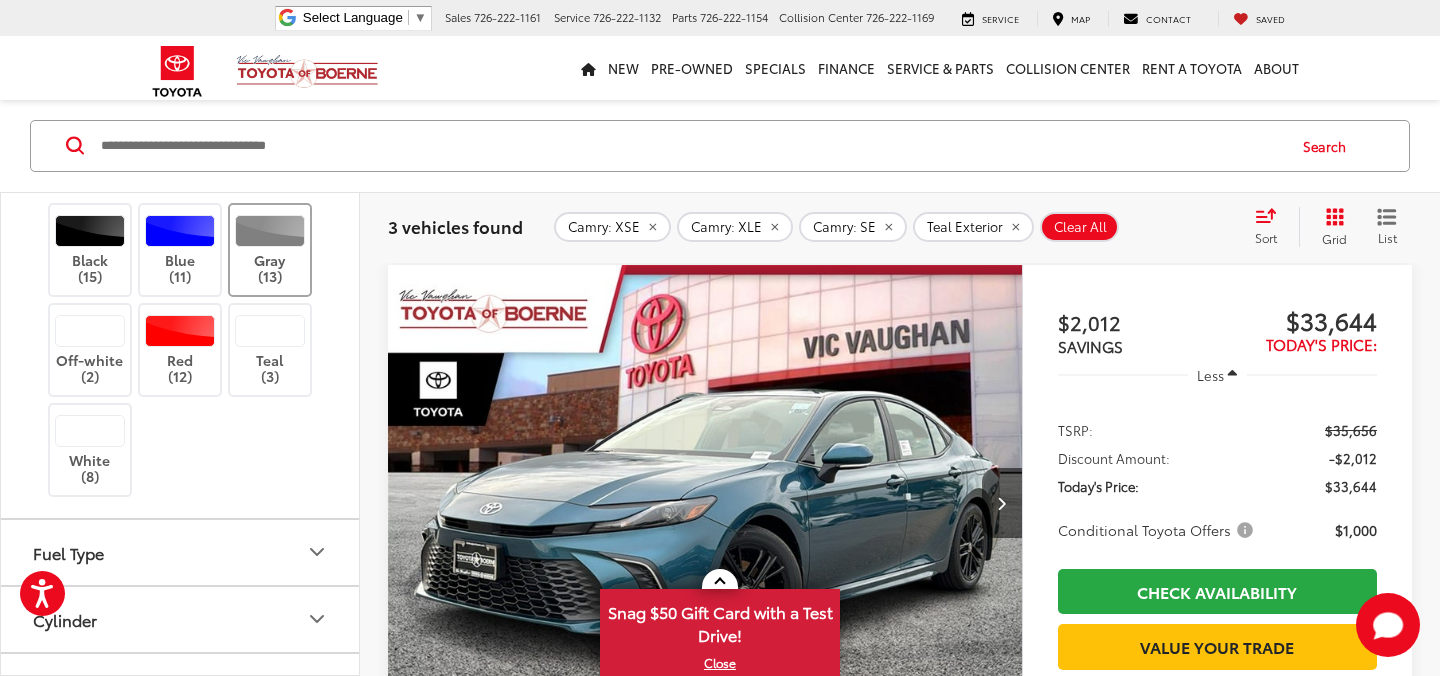 scroll, scrollTop: 174, scrollLeft: 0, axis: vertical 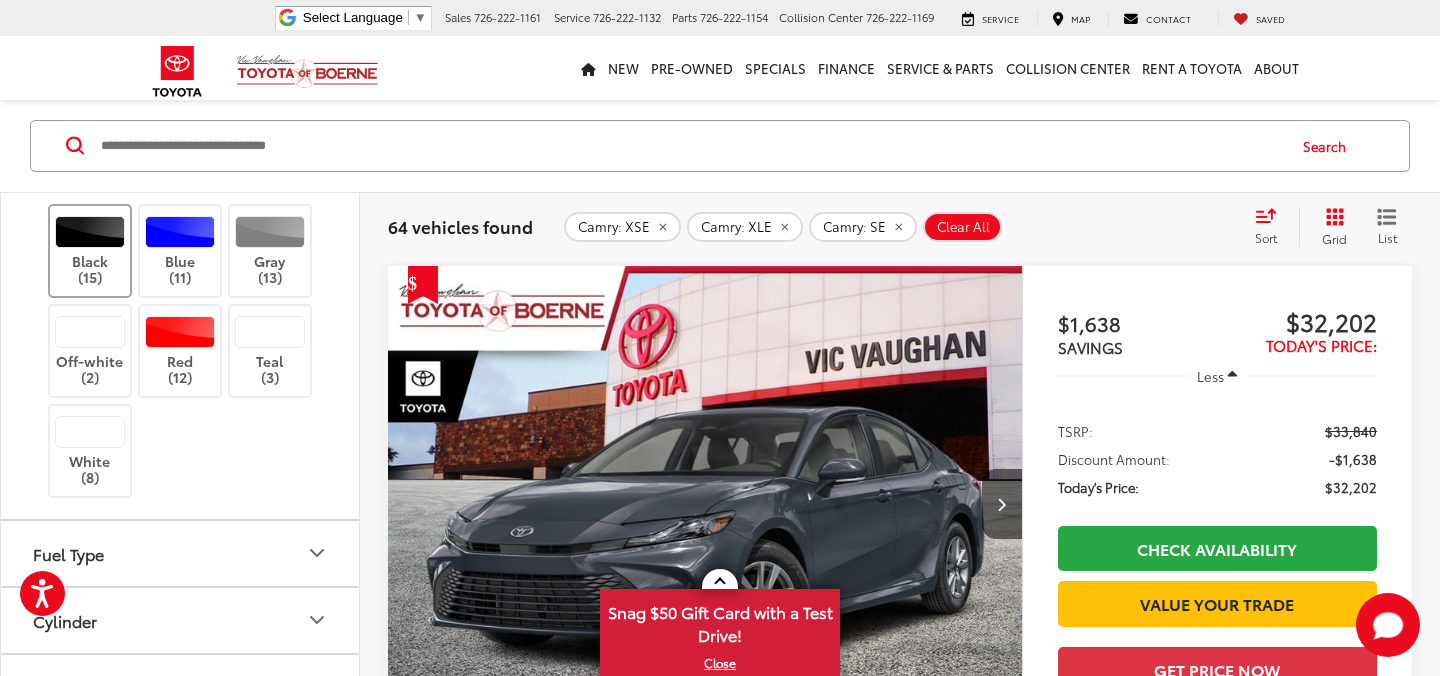 click at bounding box center [90, 232] 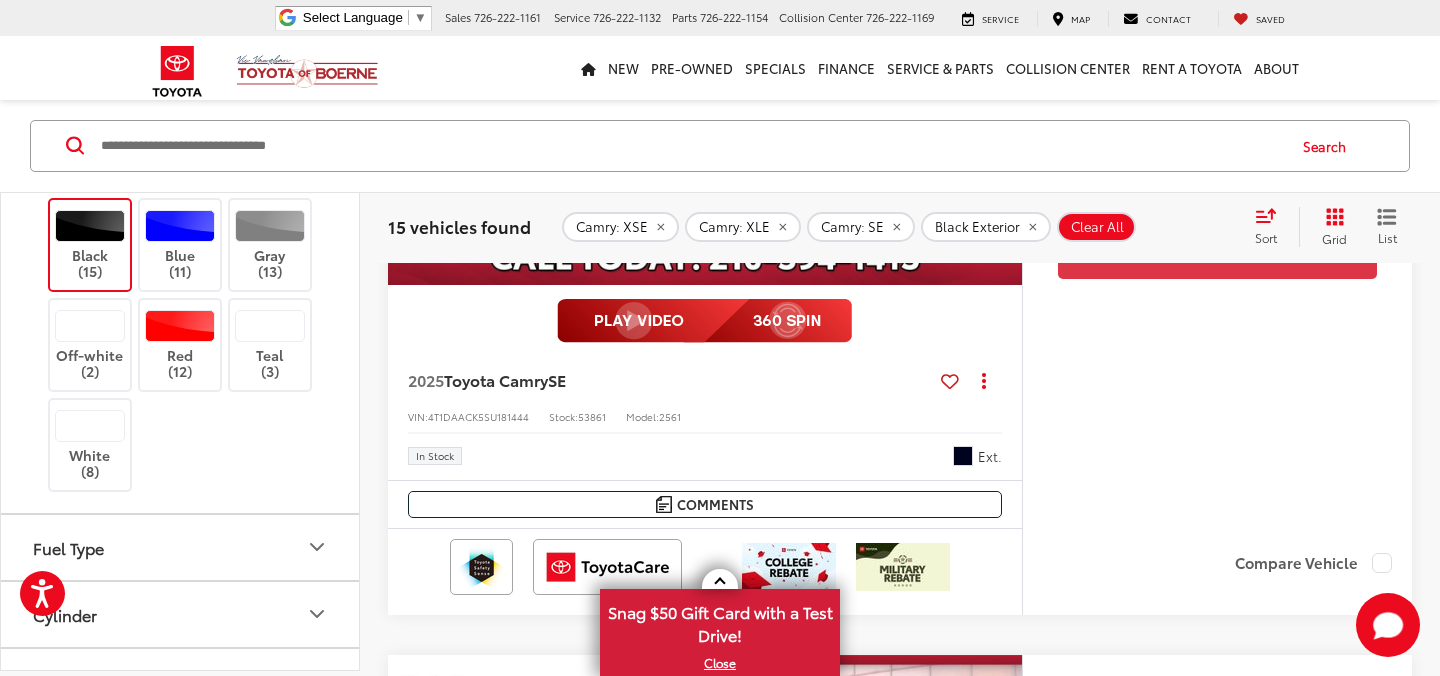 scroll, scrollTop: 2216, scrollLeft: 0, axis: vertical 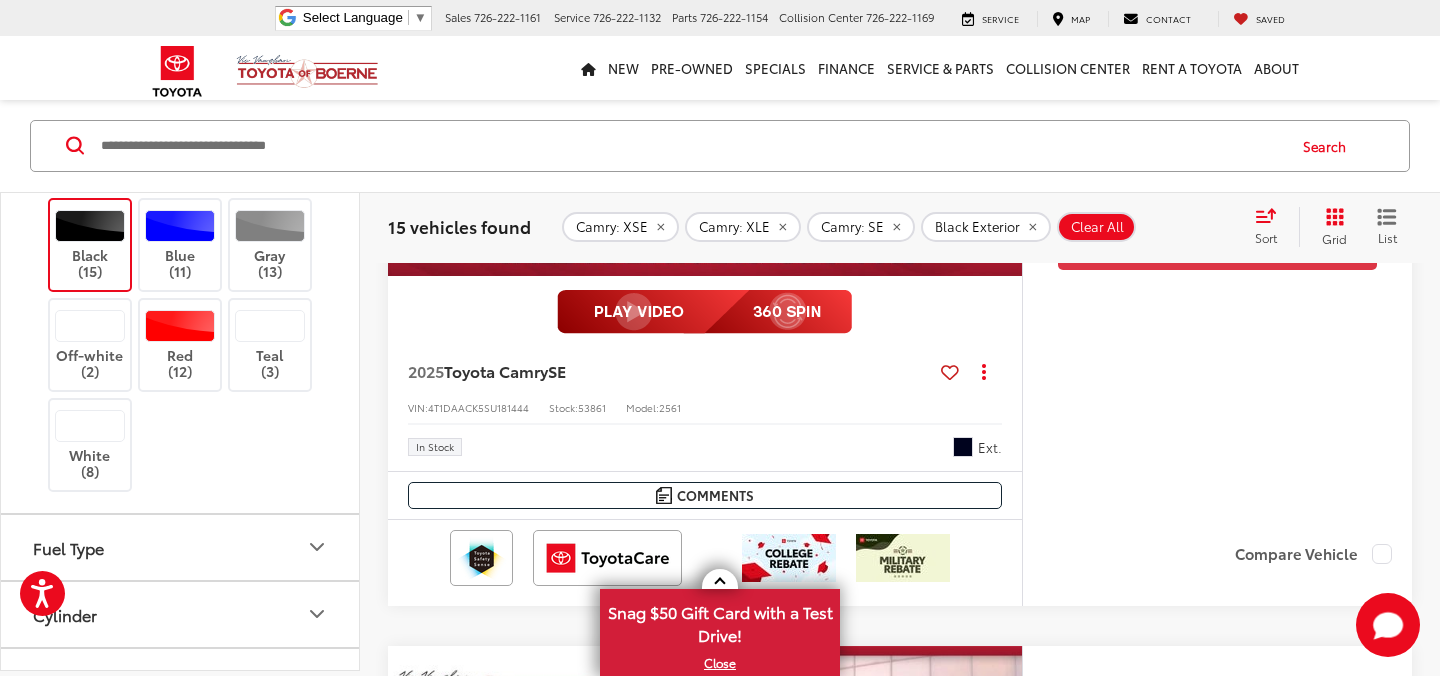 click on "Black   (15)" at bounding box center (90, 244) 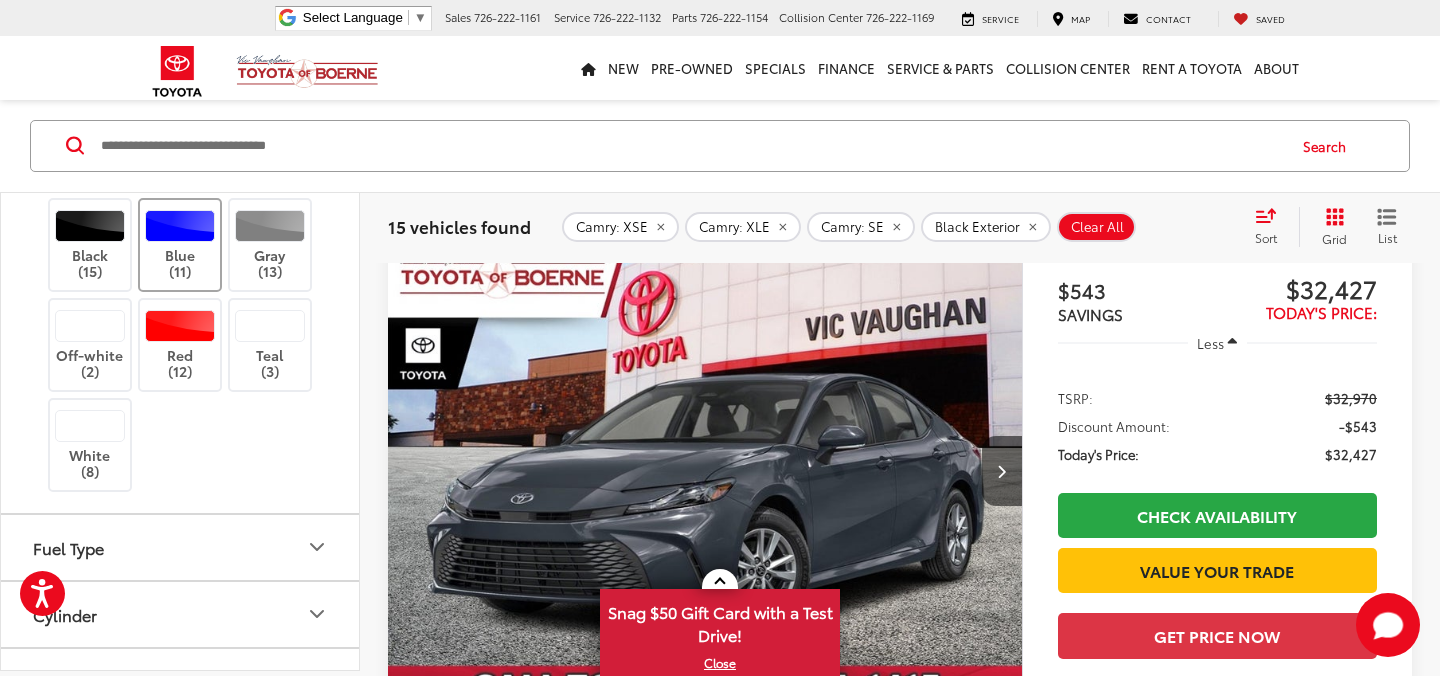 click at bounding box center (180, 225) 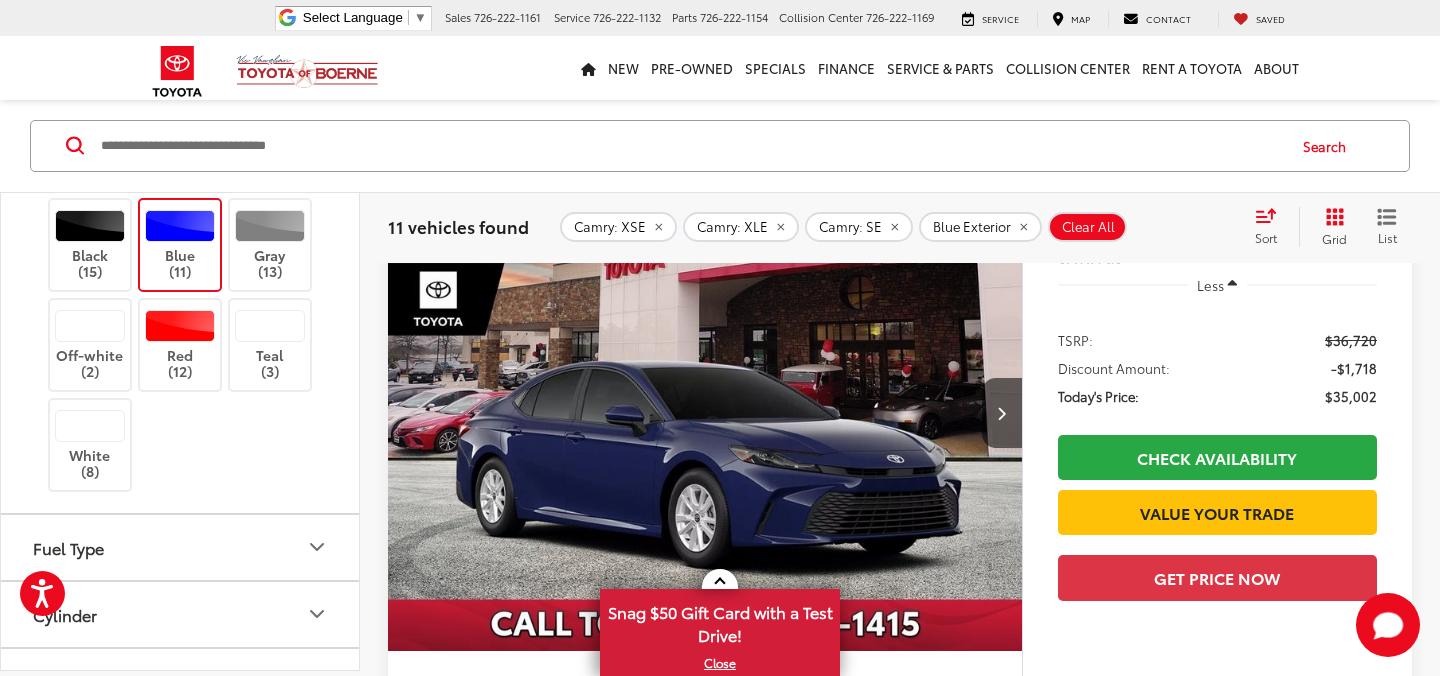 scroll, scrollTop: 1906, scrollLeft: 0, axis: vertical 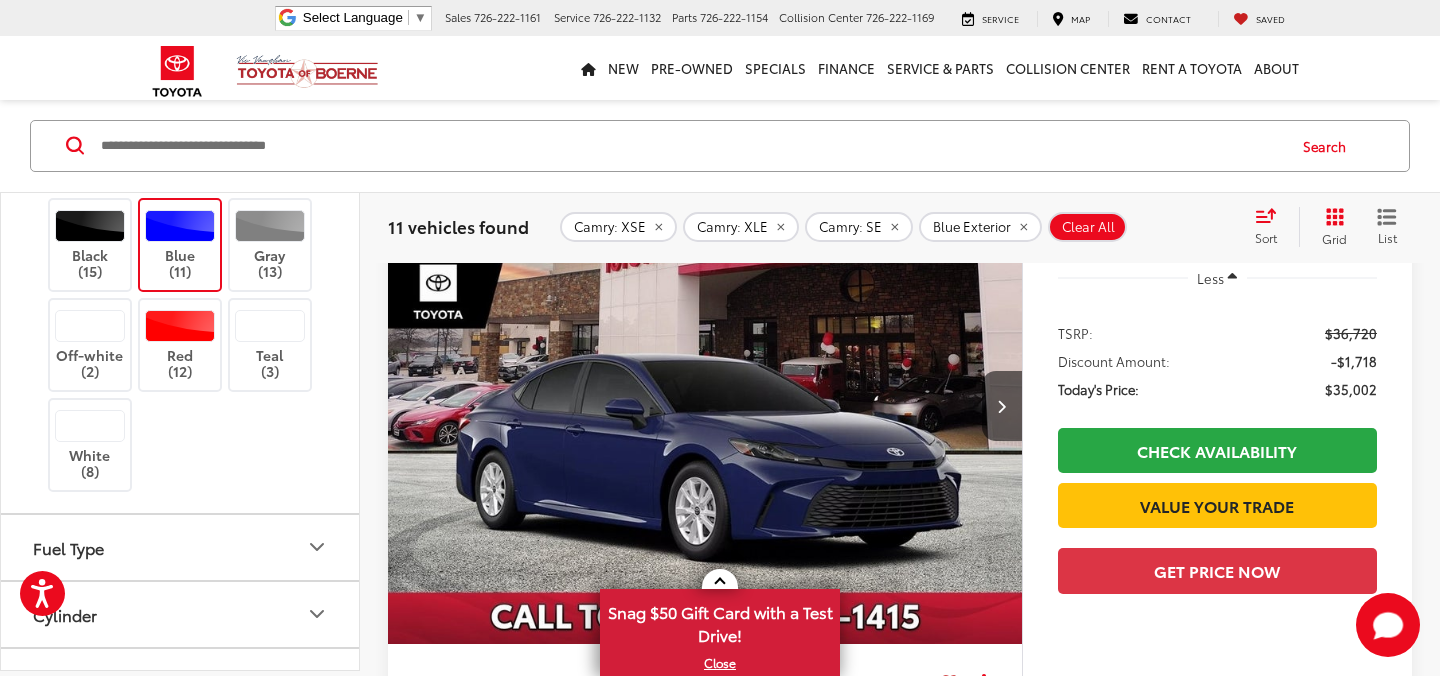 click on "Blue   (11)" at bounding box center [180, 244] 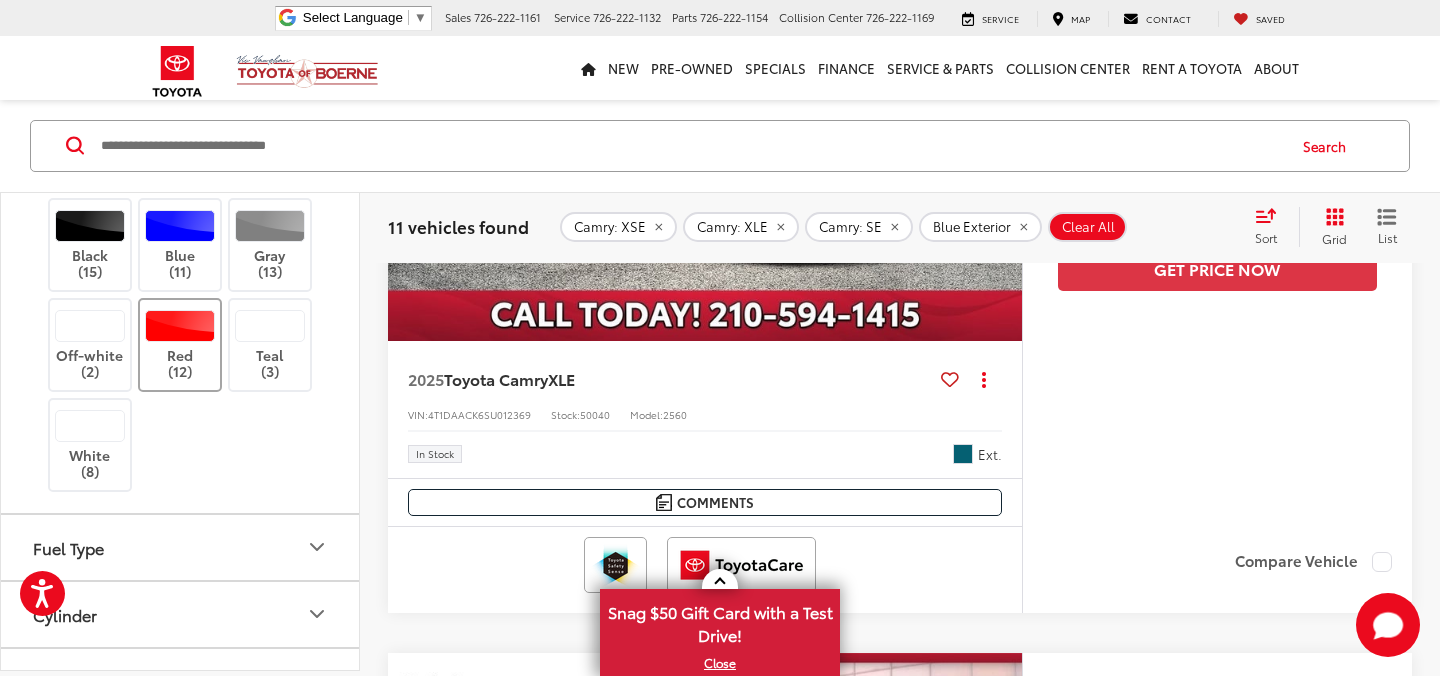 click at bounding box center [180, 325] 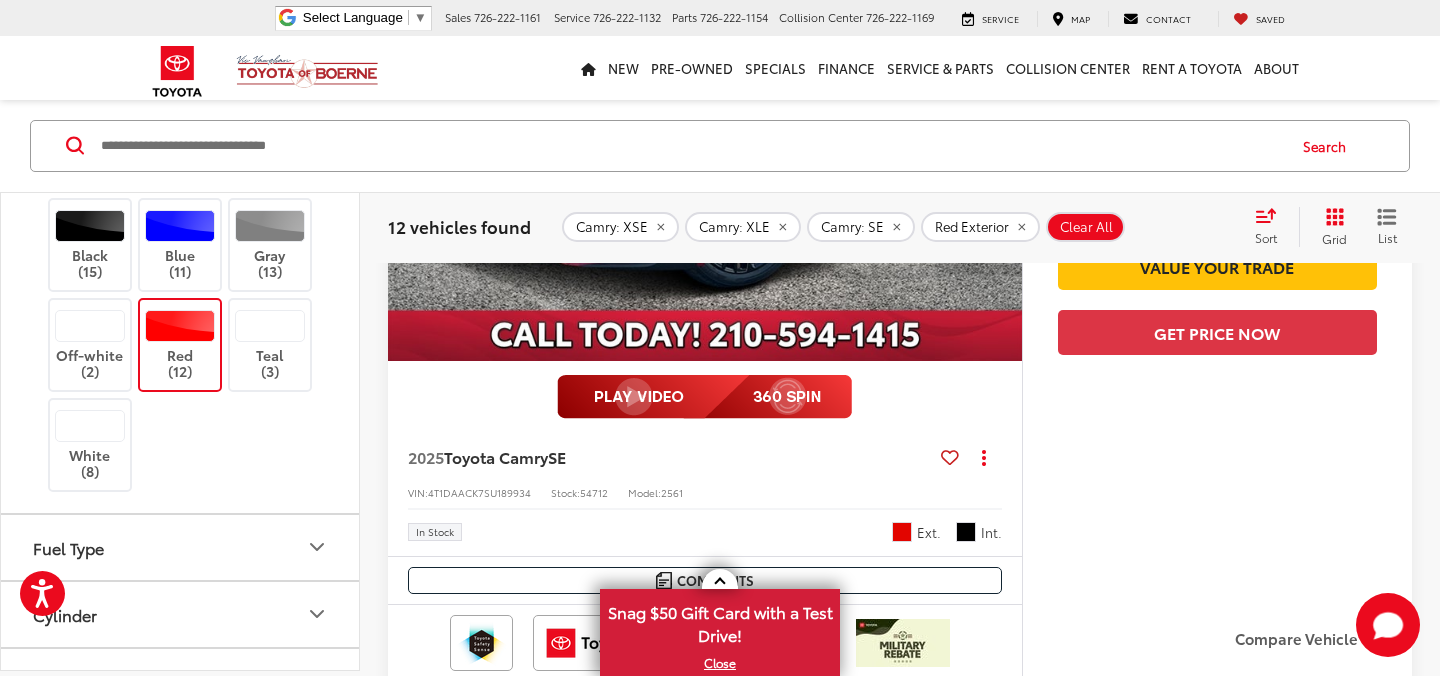 scroll, scrollTop: 556, scrollLeft: 0, axis: vertical 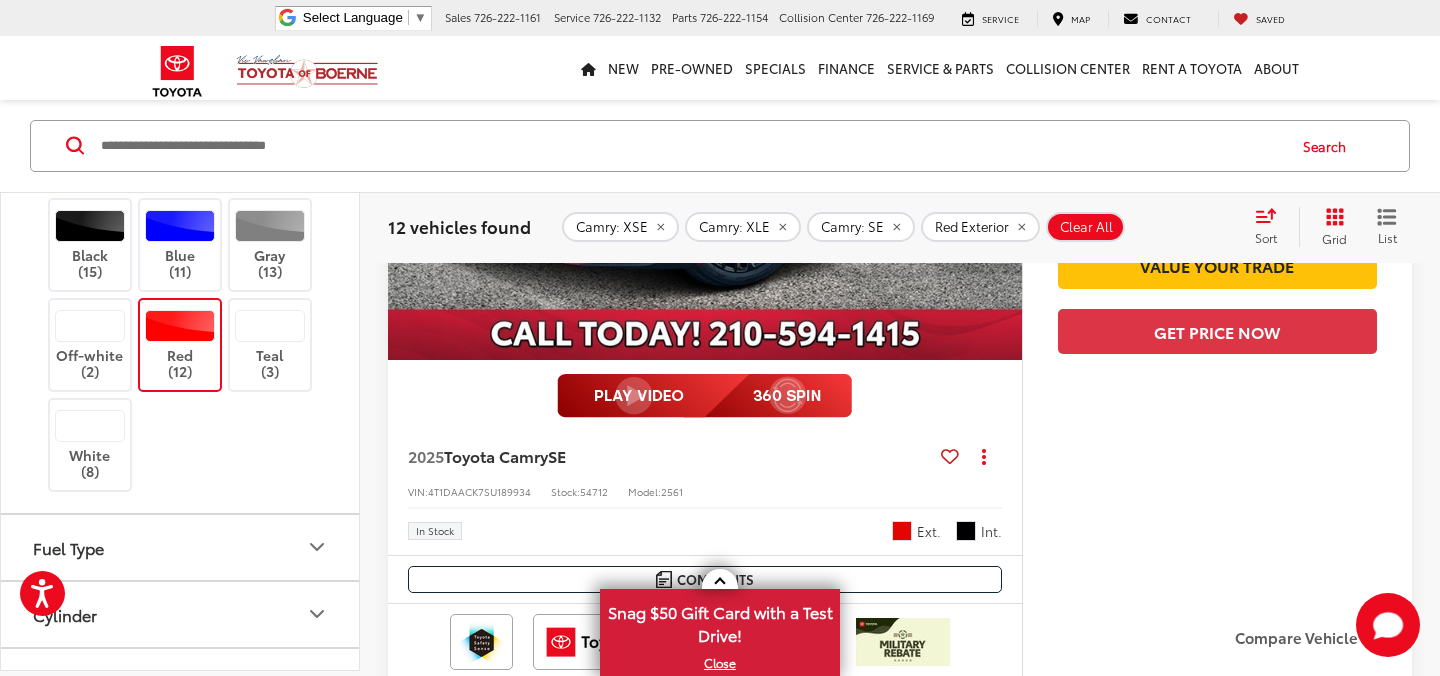click 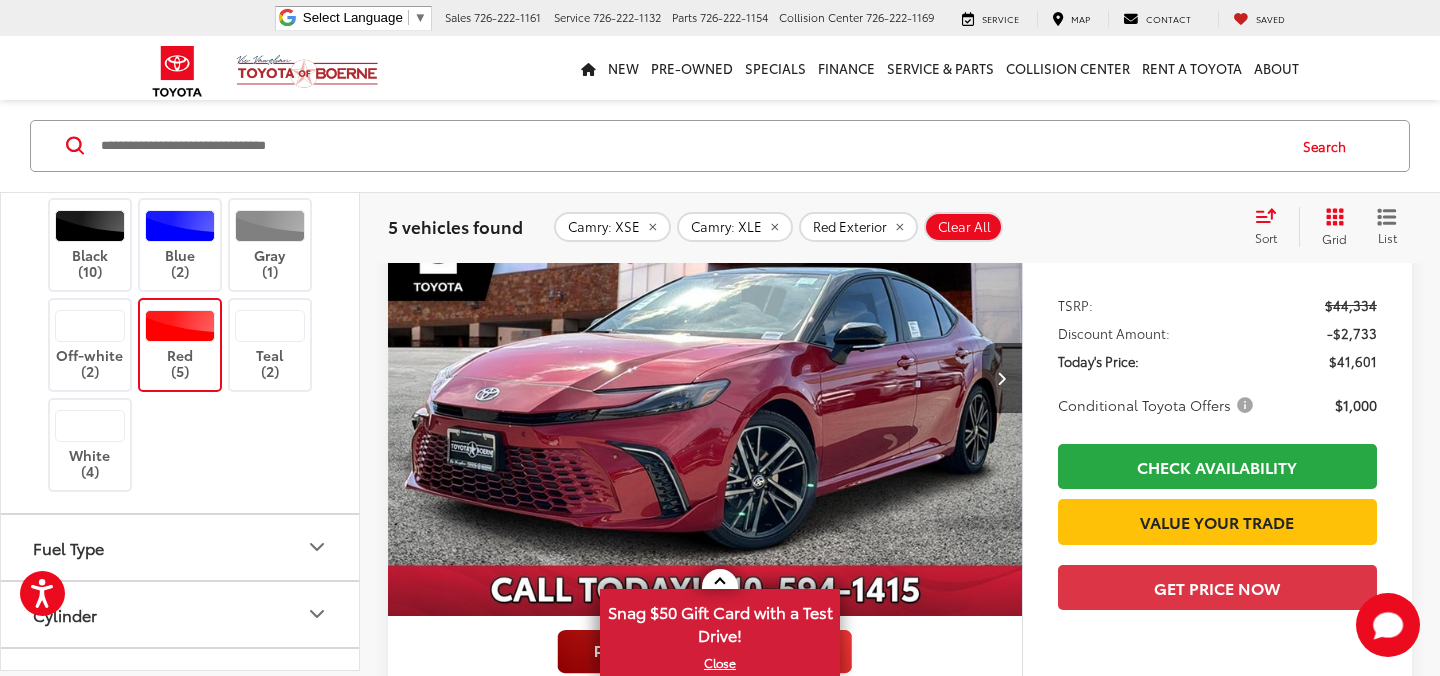 scroll, scrollTop: 305, scrollLeft: 0, axis: vertical 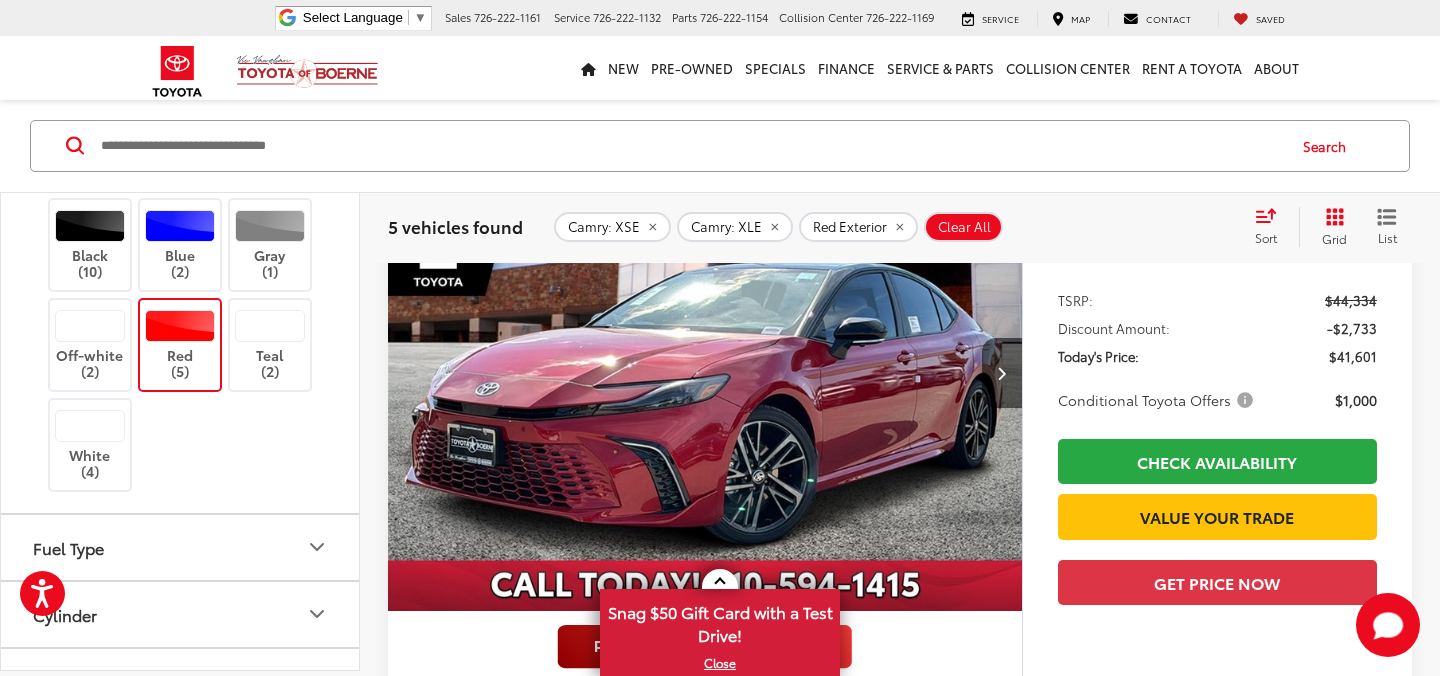 click at bounding box center (705, 374) 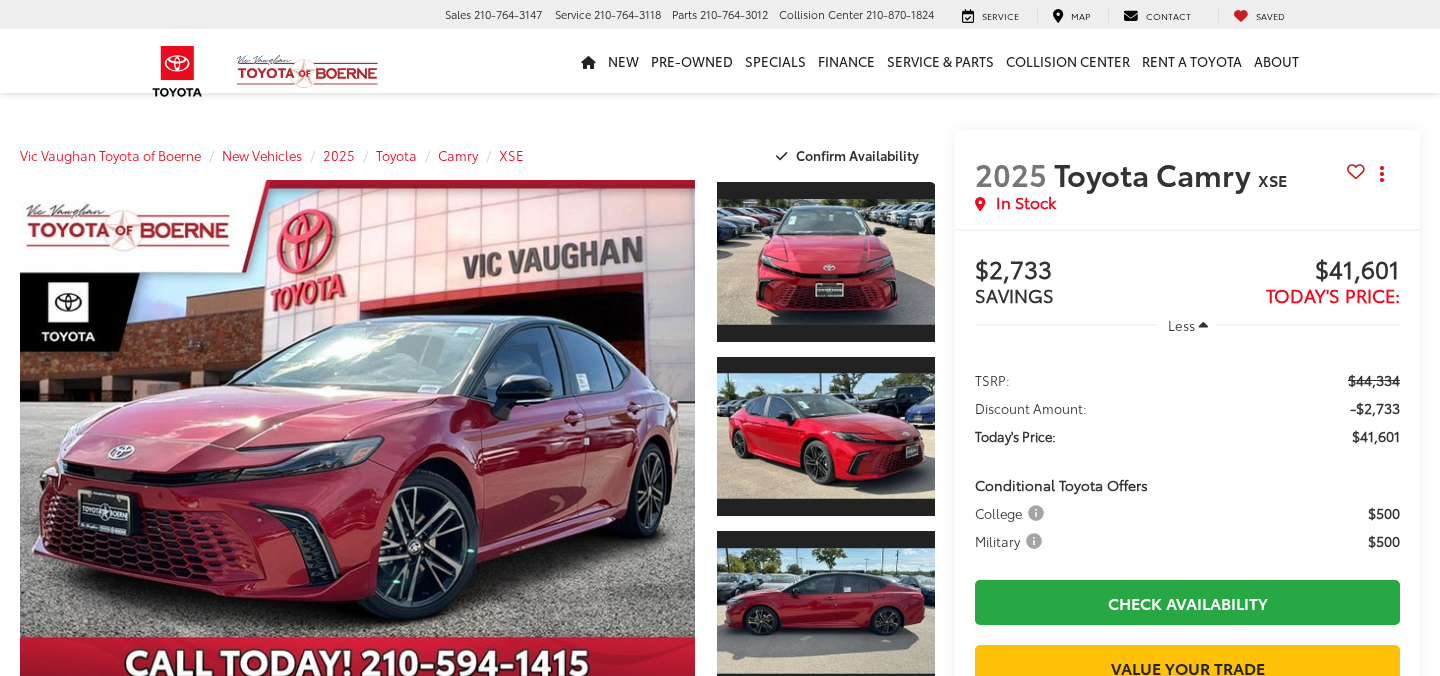 scroll, scrollTop: 0, scrollLeft: 0, axis: both 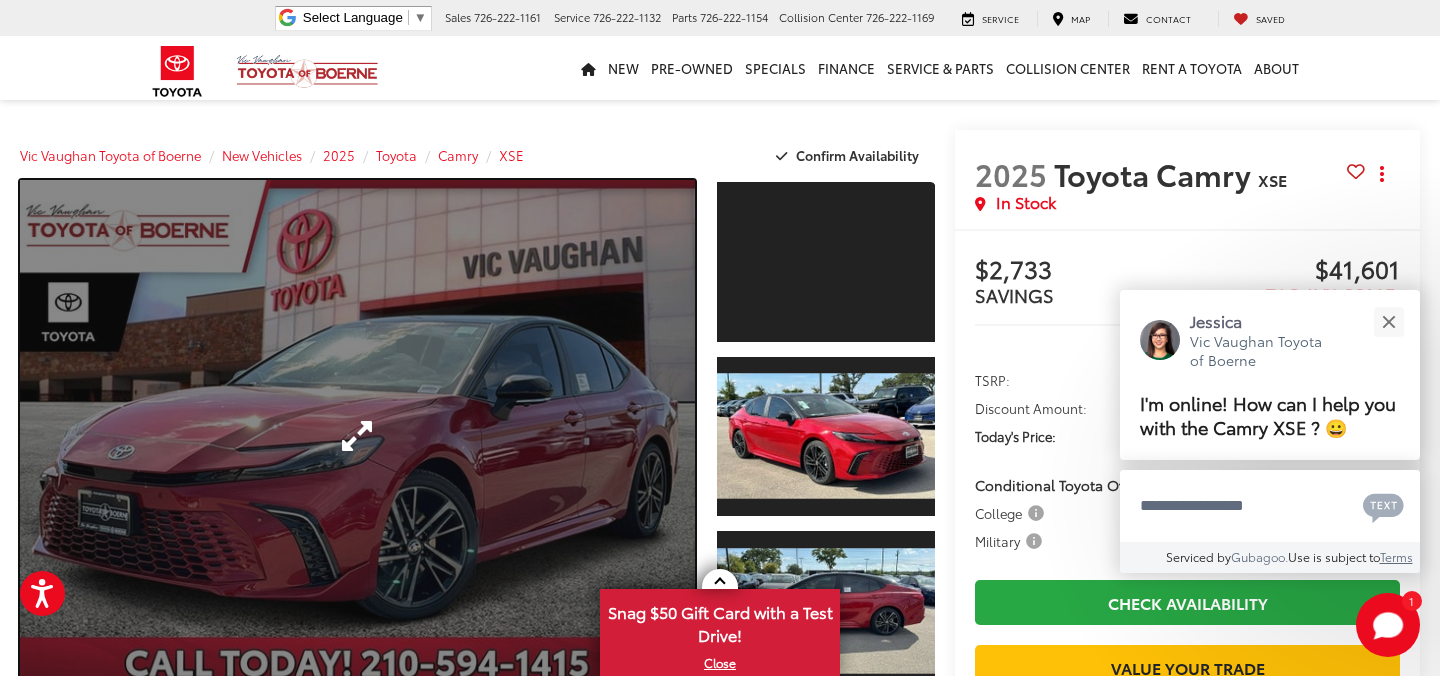 click at bounding box center (357, 436) 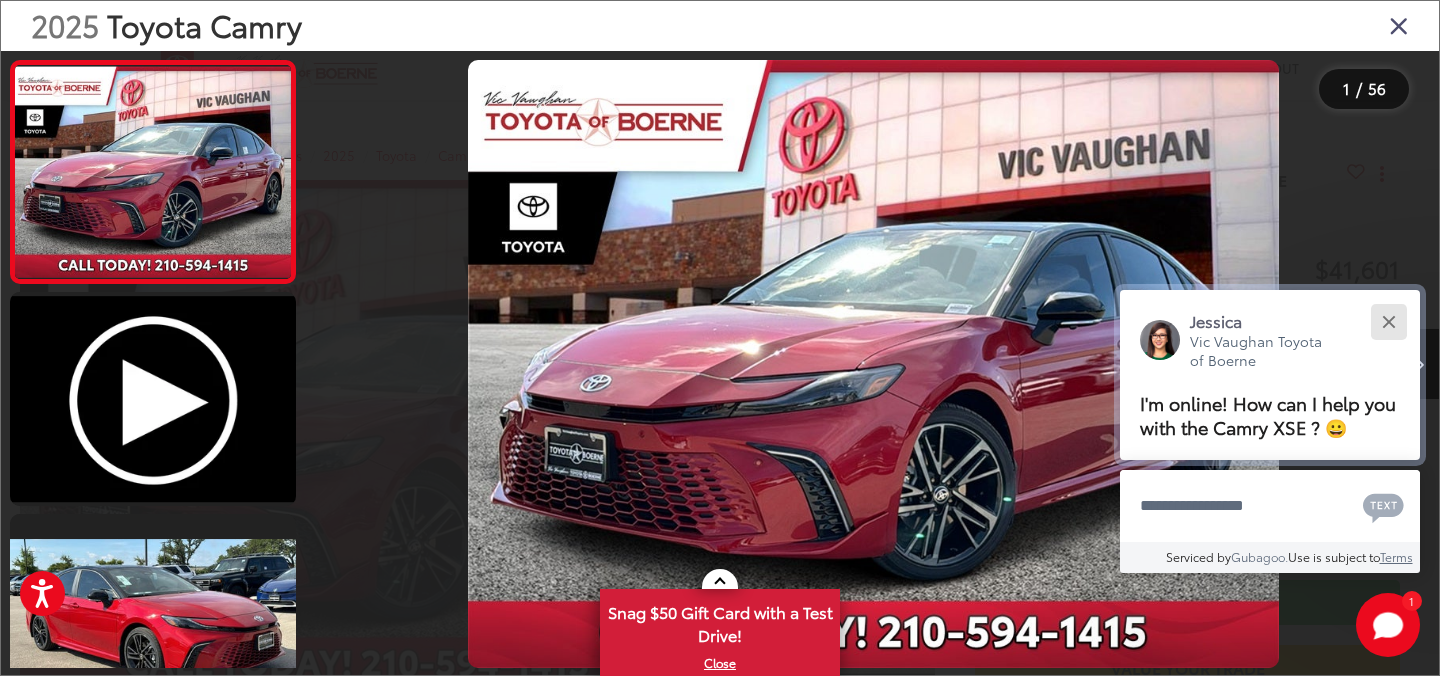 click at bounding box center (1388, 321) 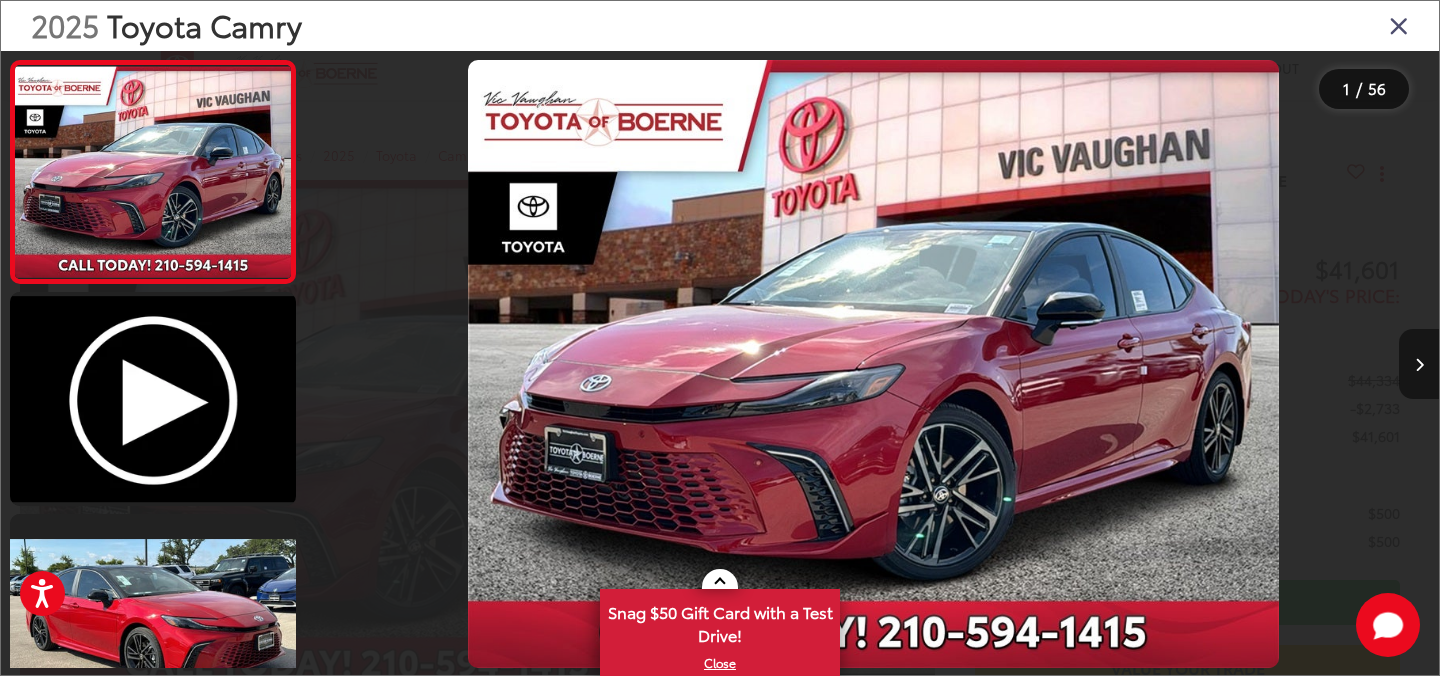 click at bounding box center [1419, 364] 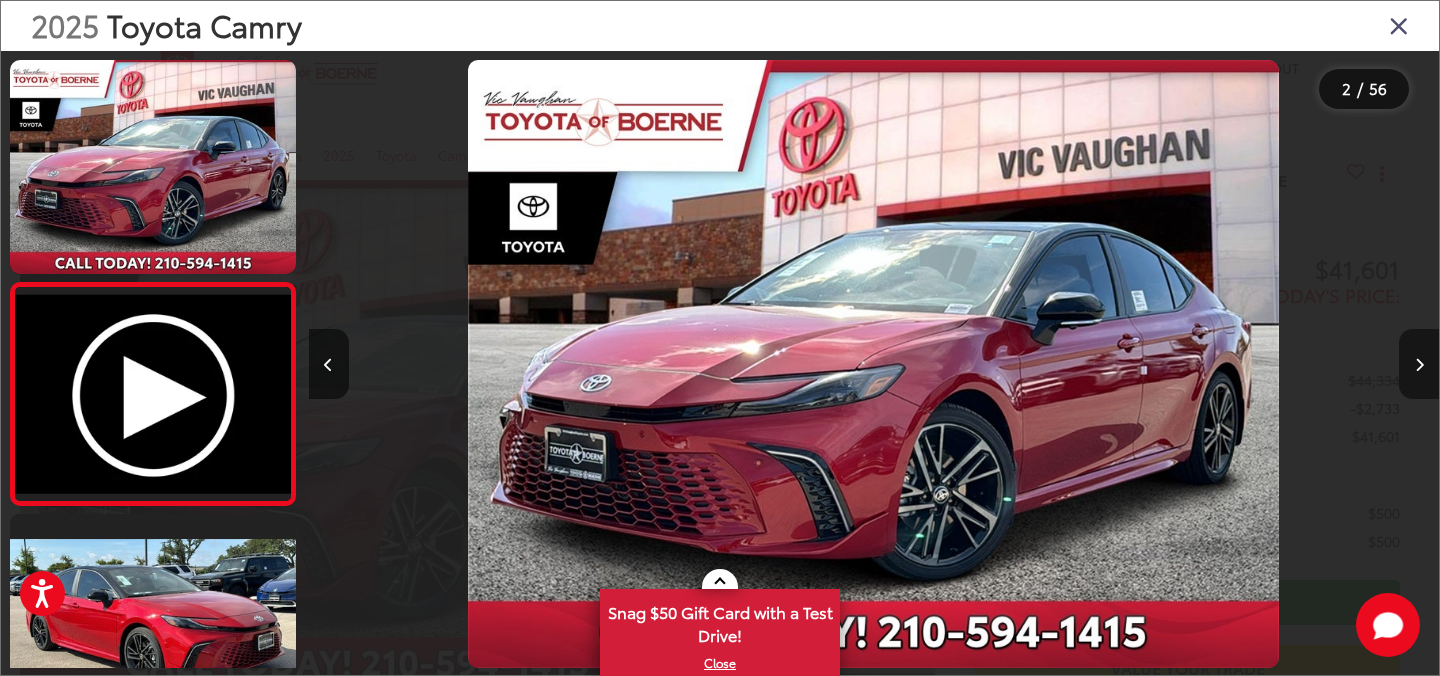 scroll, scrollTop: 0, scrollLeft: 262, axis: horizontal 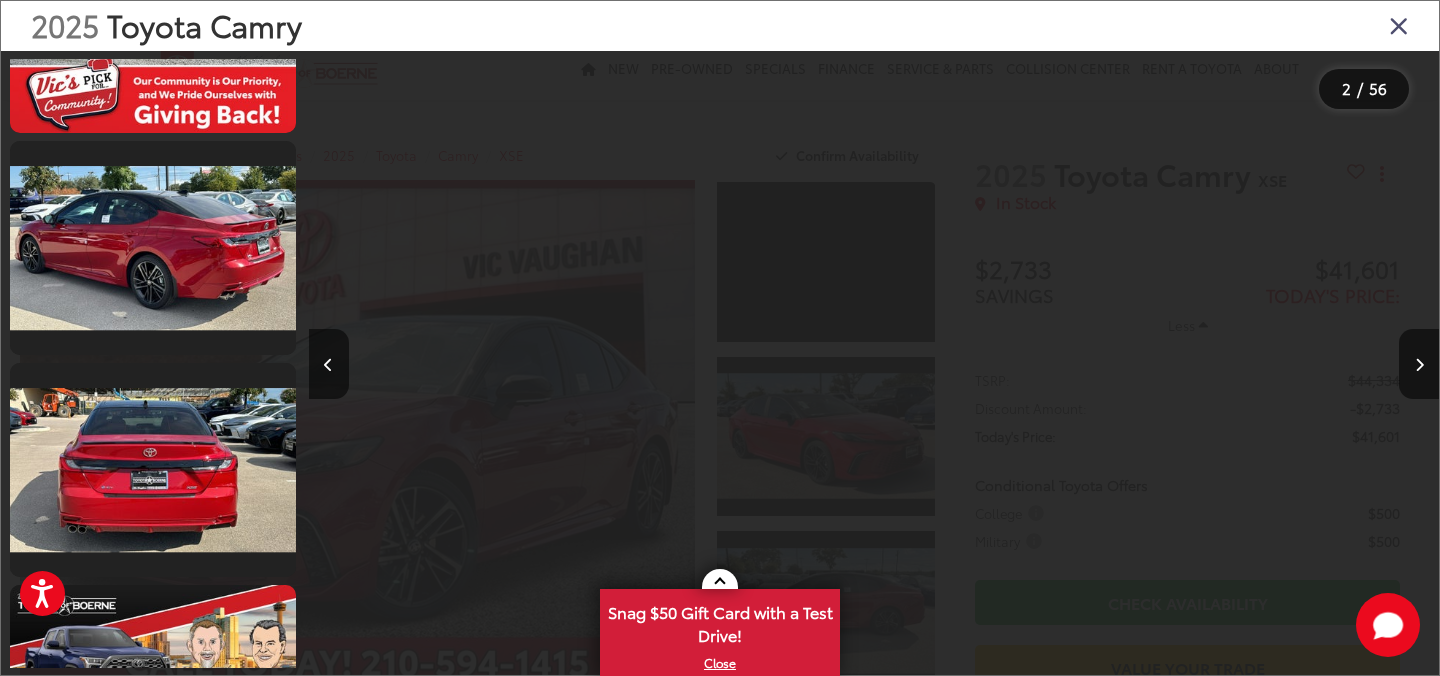 click at bounding box center (1399, 25) 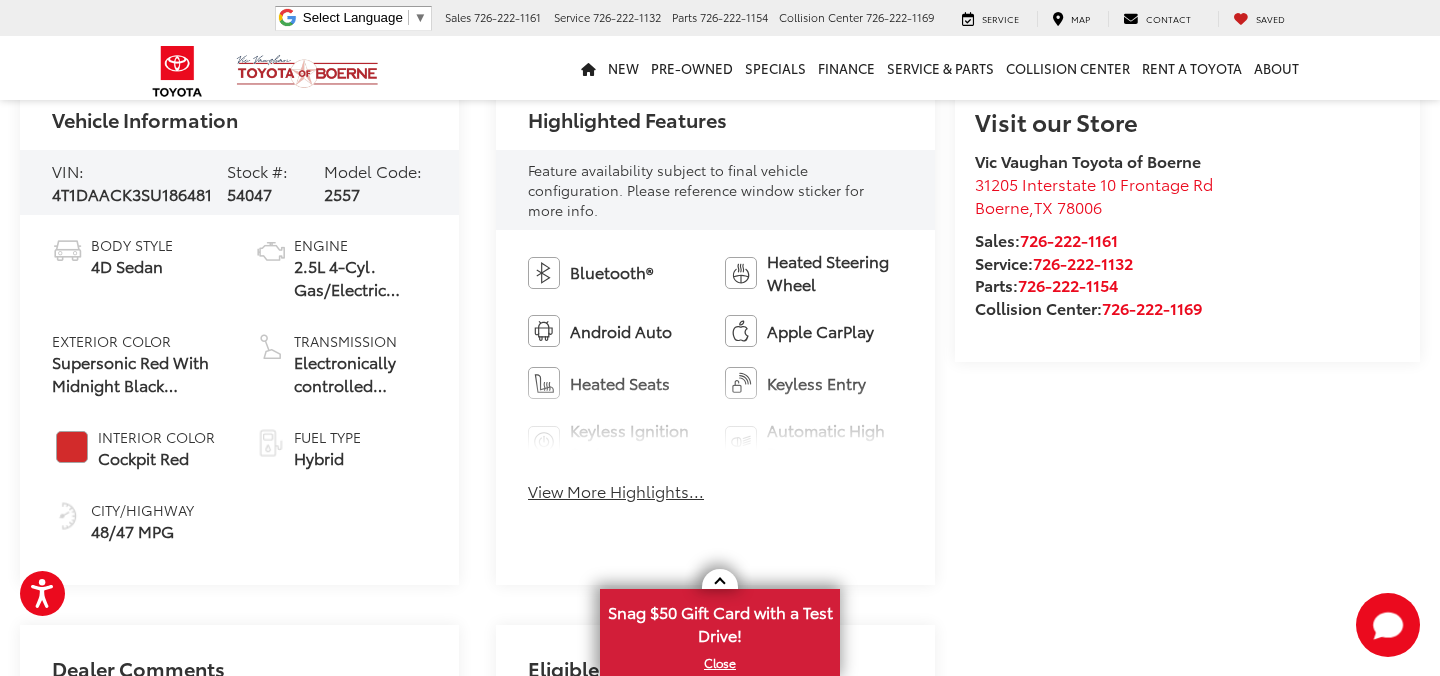 scroll, scrollTop: 737, scrollLeft: 0, axis: vertical 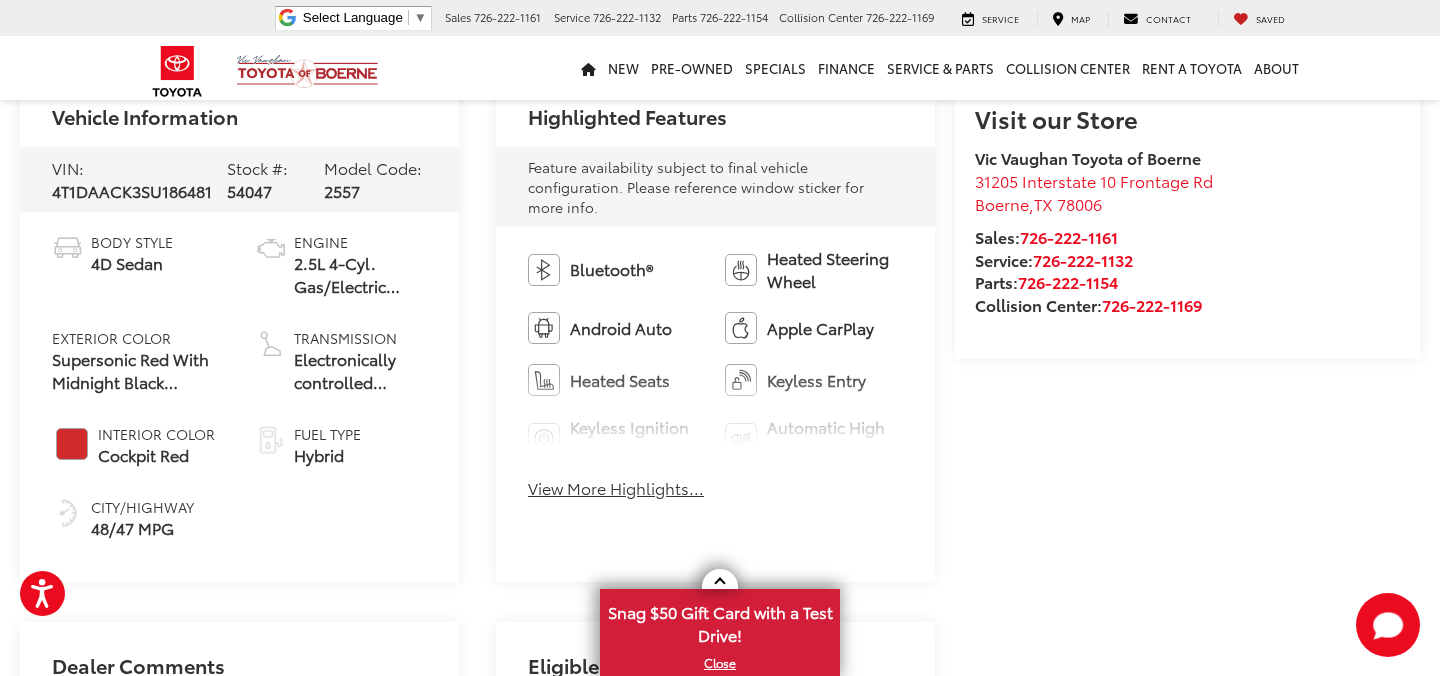 click on "View More Highlights..." at bounding box center [616, 488] 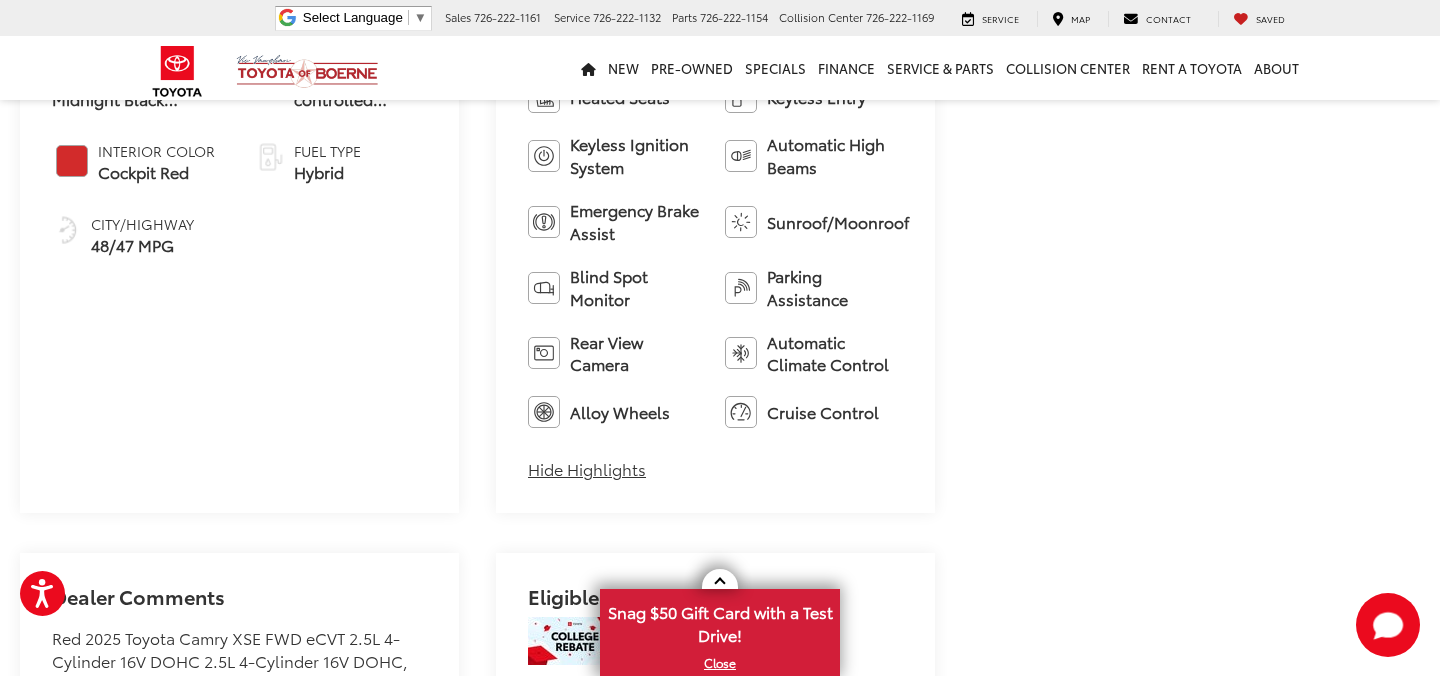 scroll, scrollTop: 1013, scrollLeft: 0, axis: vertical 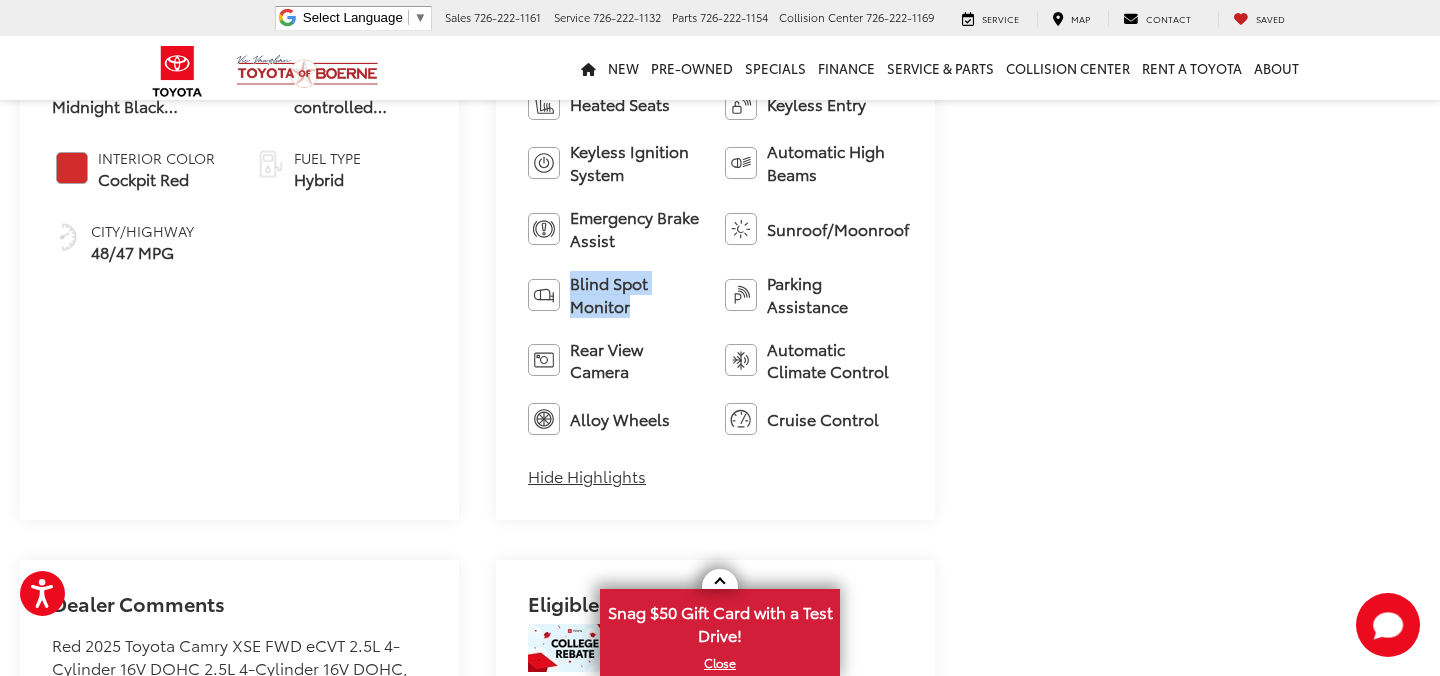 drag, startPoint x: 633, startPoint y: 292, endPoint x: 571, endPoint y: 257, distance: 71.19691 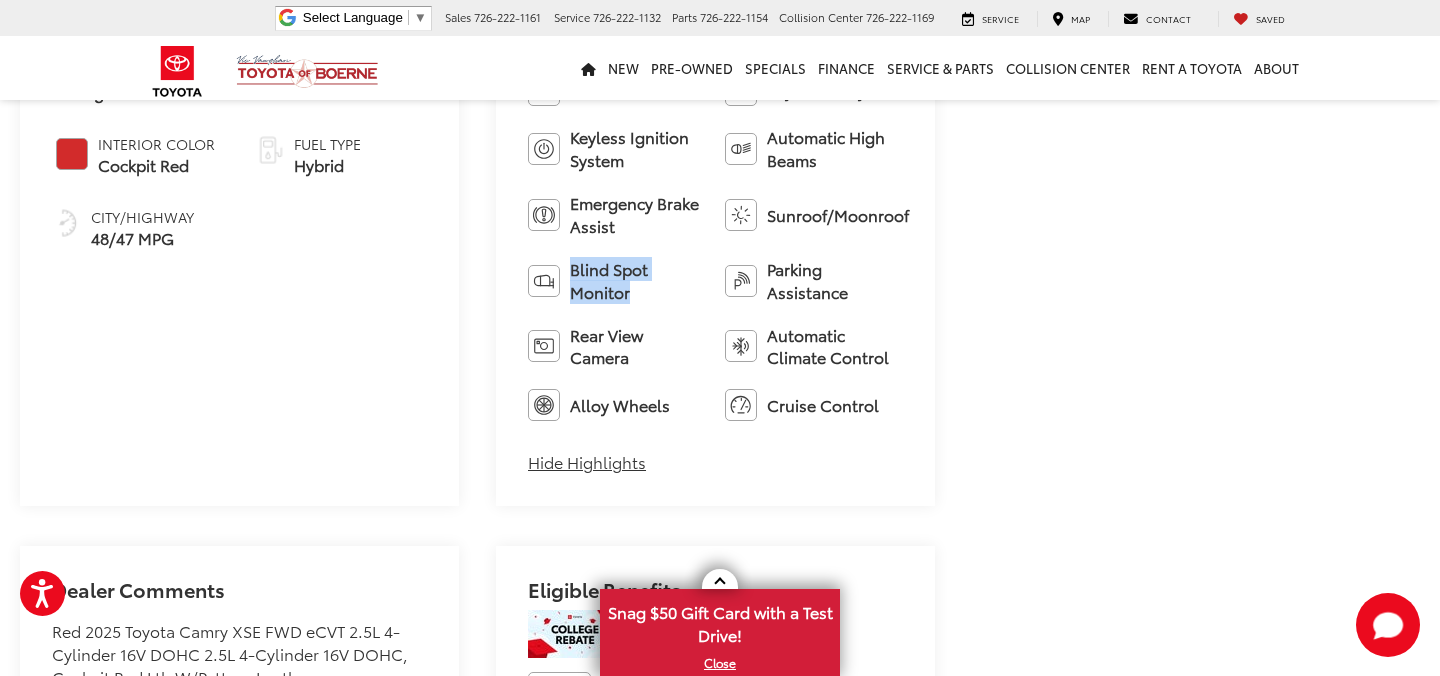 scroll, scrollTop: 1028, scrollLeft: 0, axis: vertical 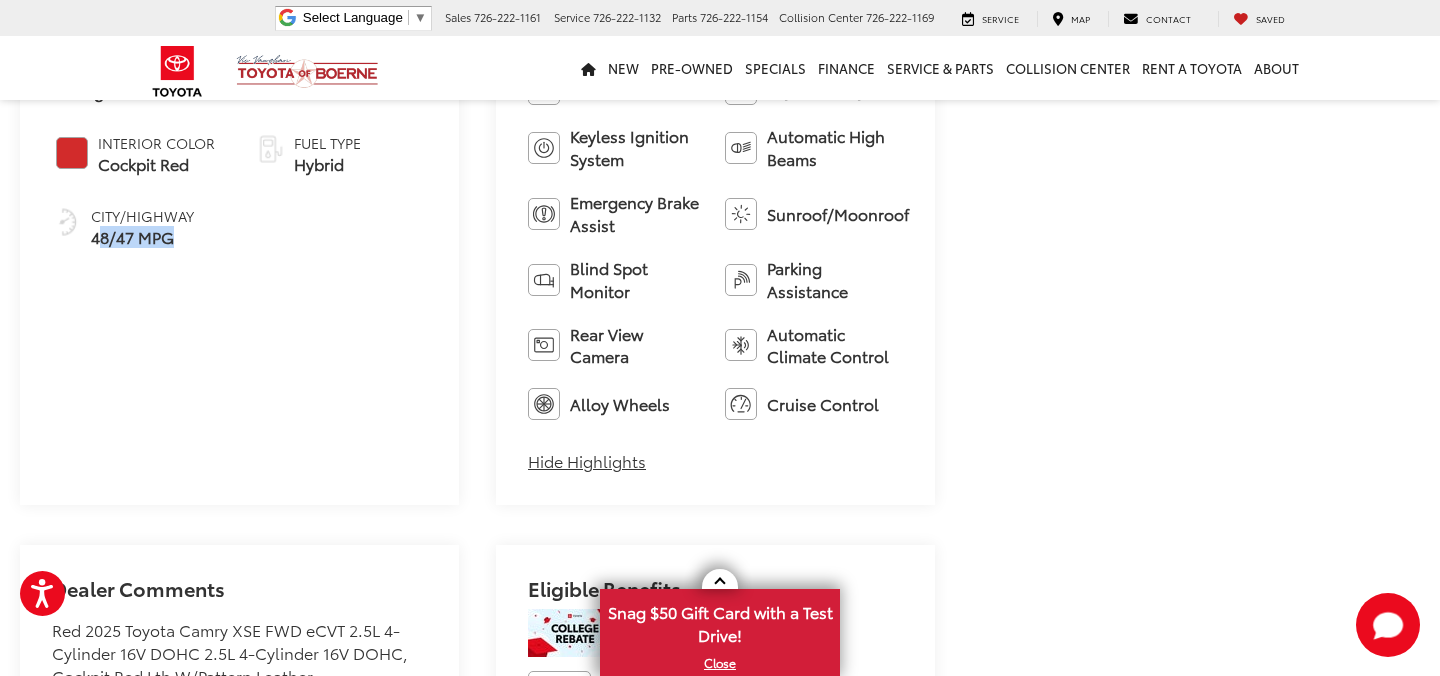 drag, startPoint x: 181, startPoint y: 246, endPoint x: 96, endPoint y: 244, distance: 85.02353 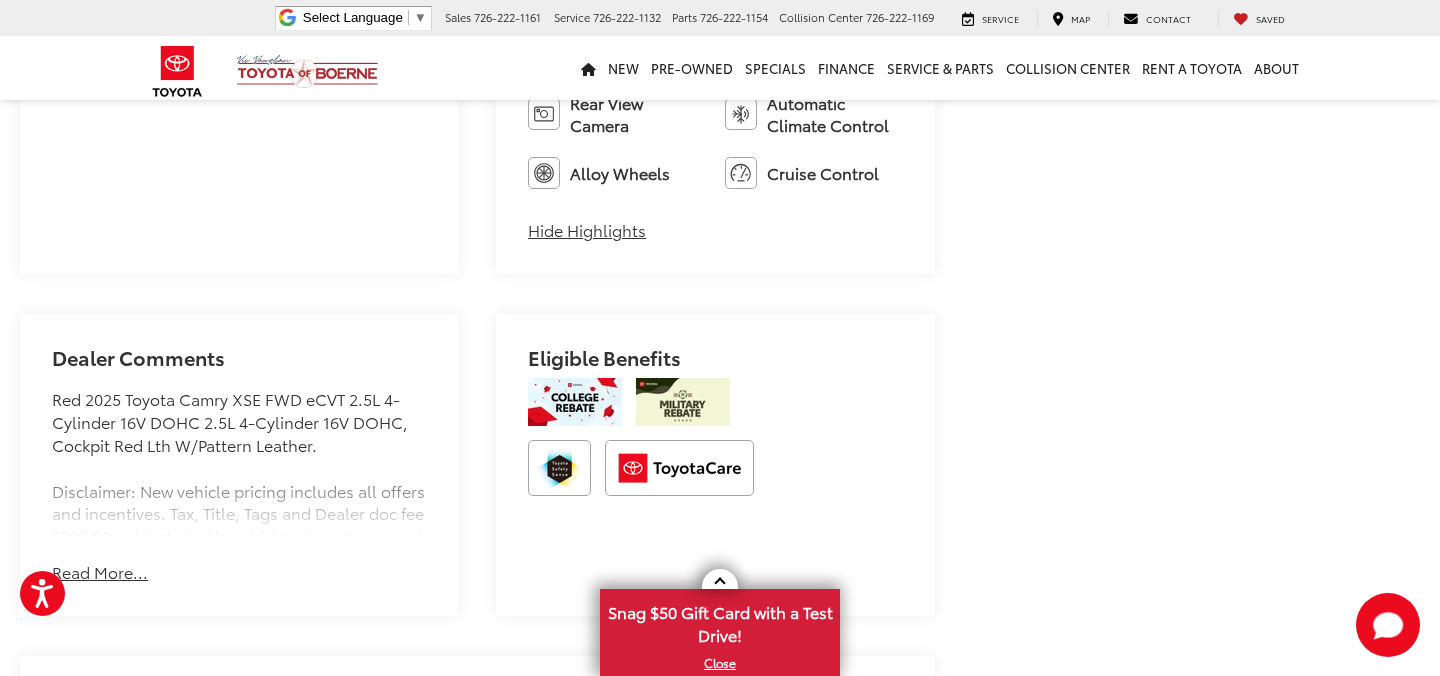 scroll, scrollTop: 1262, scrollLeft: 0, axis: vertical 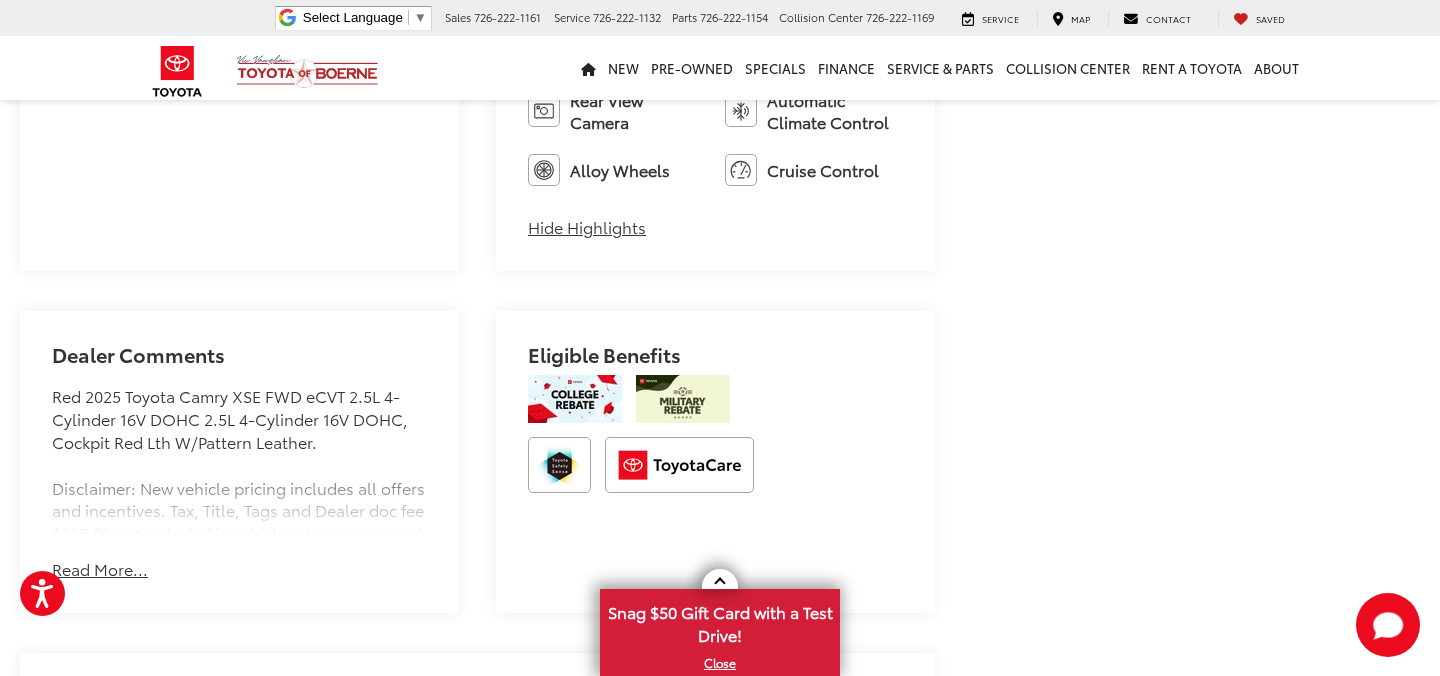 click on "Read More..." at bounding box center [100, 569] 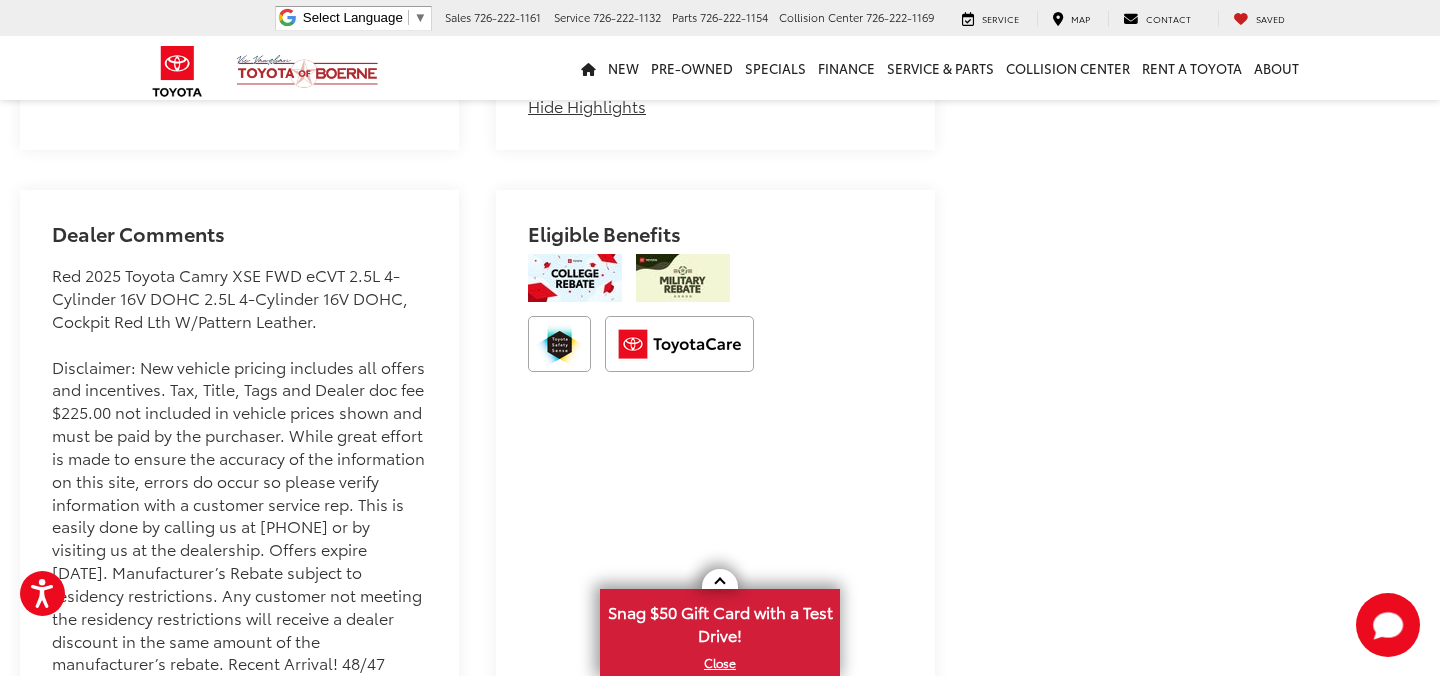 scroll, scrollTop: 1384, scrollLeft: 0, axis: vertical 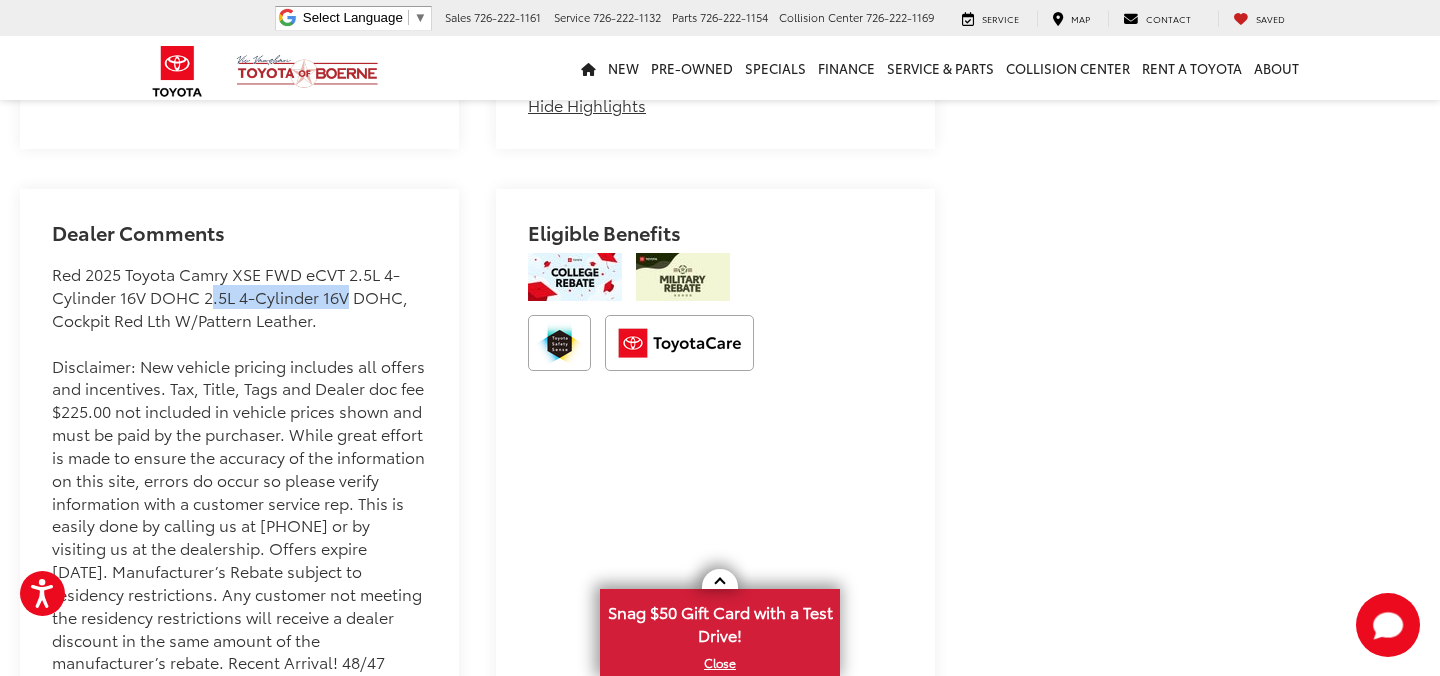 drag, startPoint x: 206, startPoint y: 275, endPoint x: 335, endPoint y: 285, distance: 129.38702 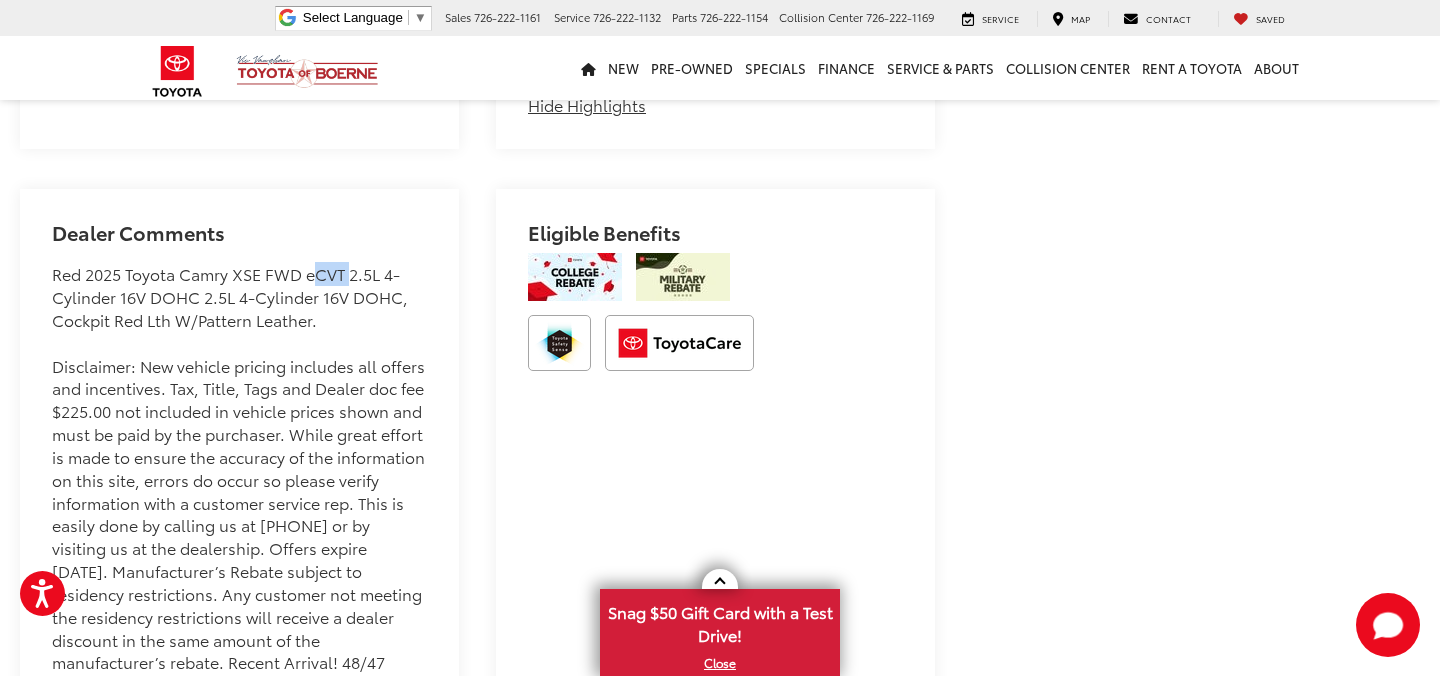 drag, startPoint x: 307, startPoint y: 252, endPoint x: 348, endPoint y: 252, distance: 41 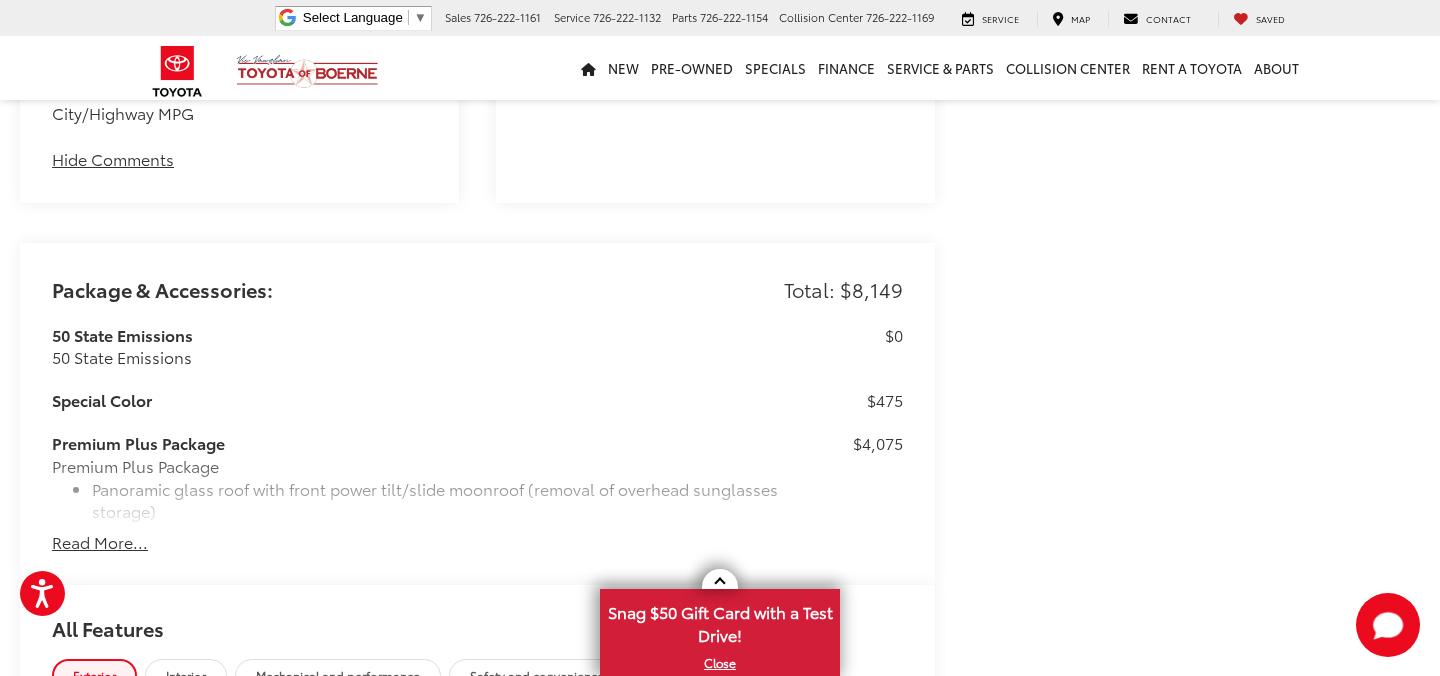 scroll, scrollTop: 2002, scrollLeft: 0, axis: vertical 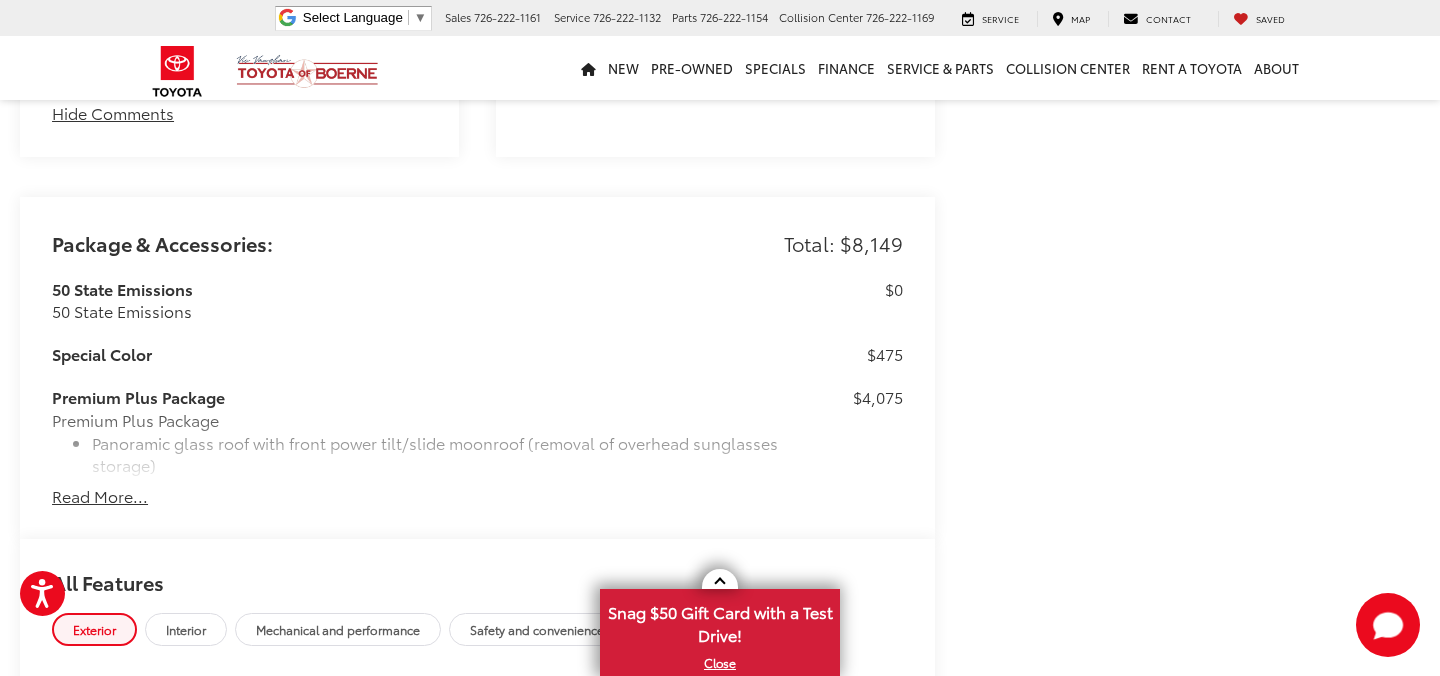 click on "Read More..." at bounding box center [100, 496] 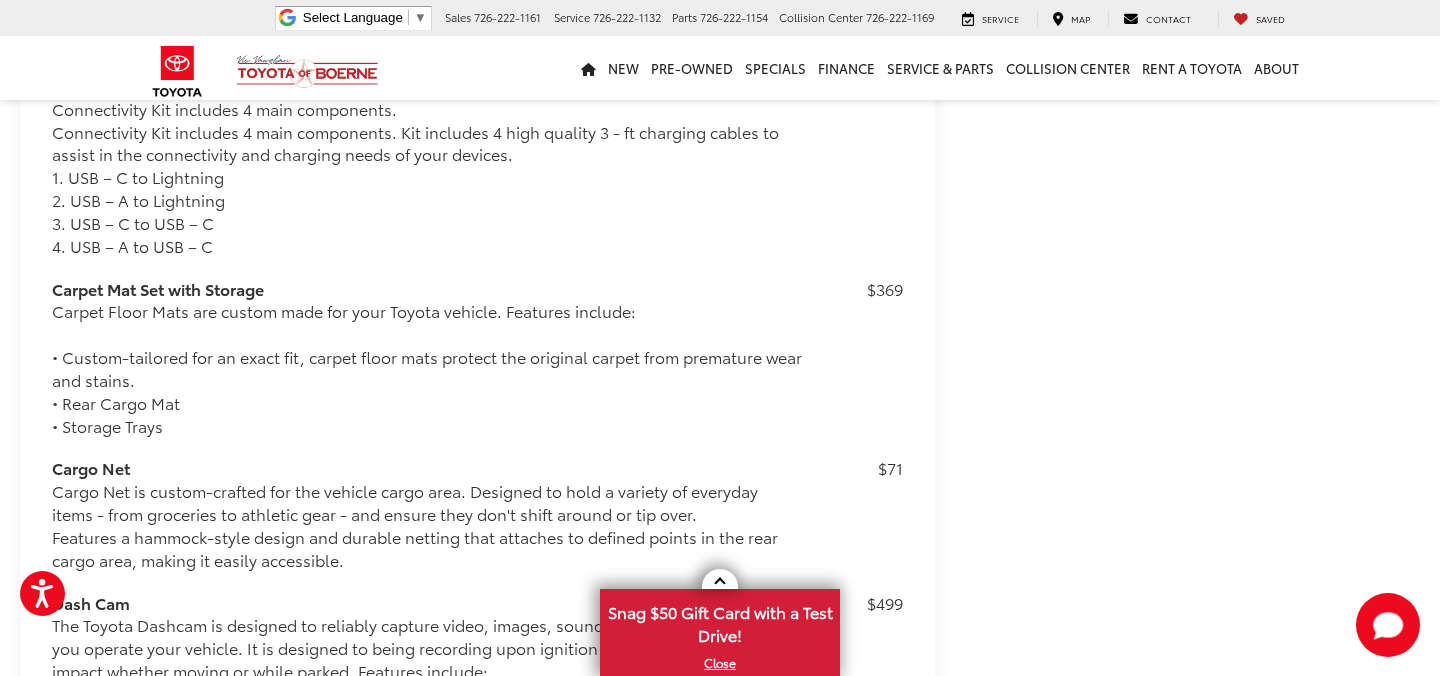 scroll, scrollTop: 3090, scrollLeft: 0, axis: vertical 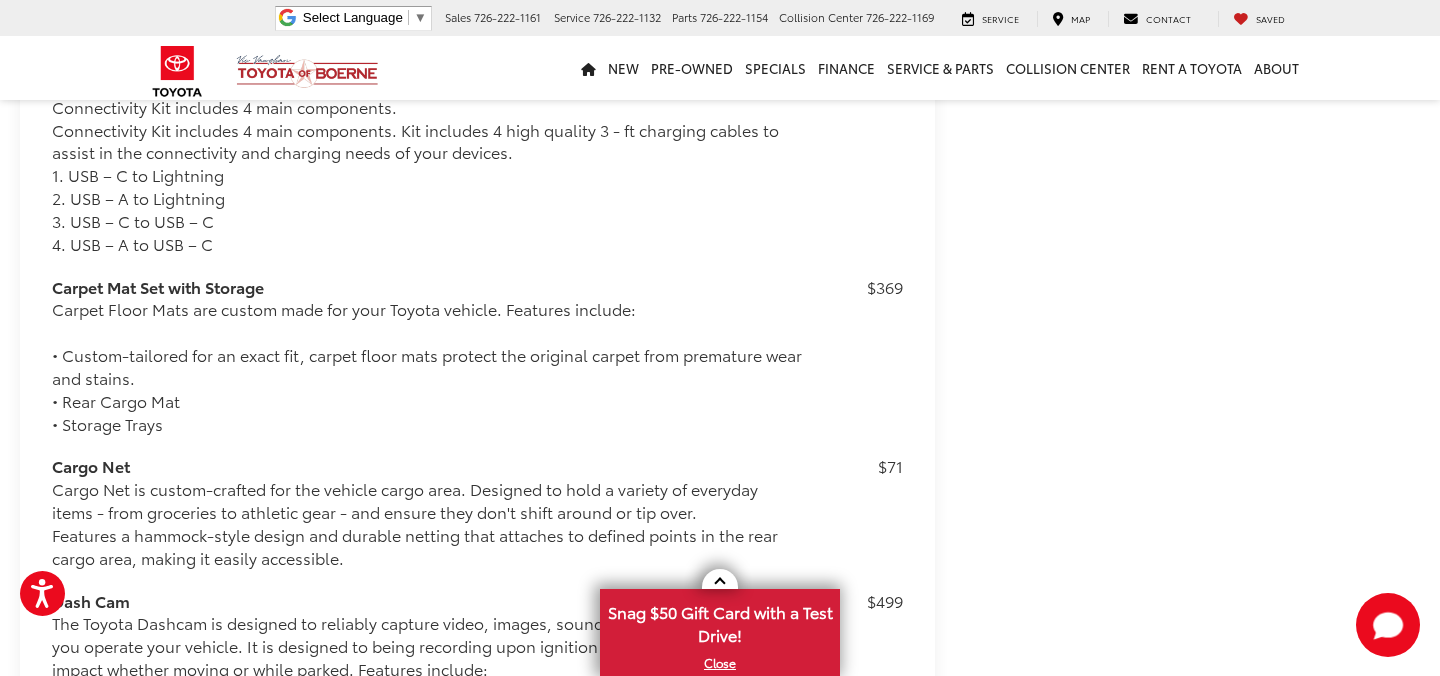 click on "Carpet Floor Mats are custom made for your Toyota vehicle. Features include: • Custom-tailored for an exact fit, carpet floor mats protect the original carpet from premature wear and stains. • Rear Cargo Mat • Storage Trays" at bounding box center (427, 366) 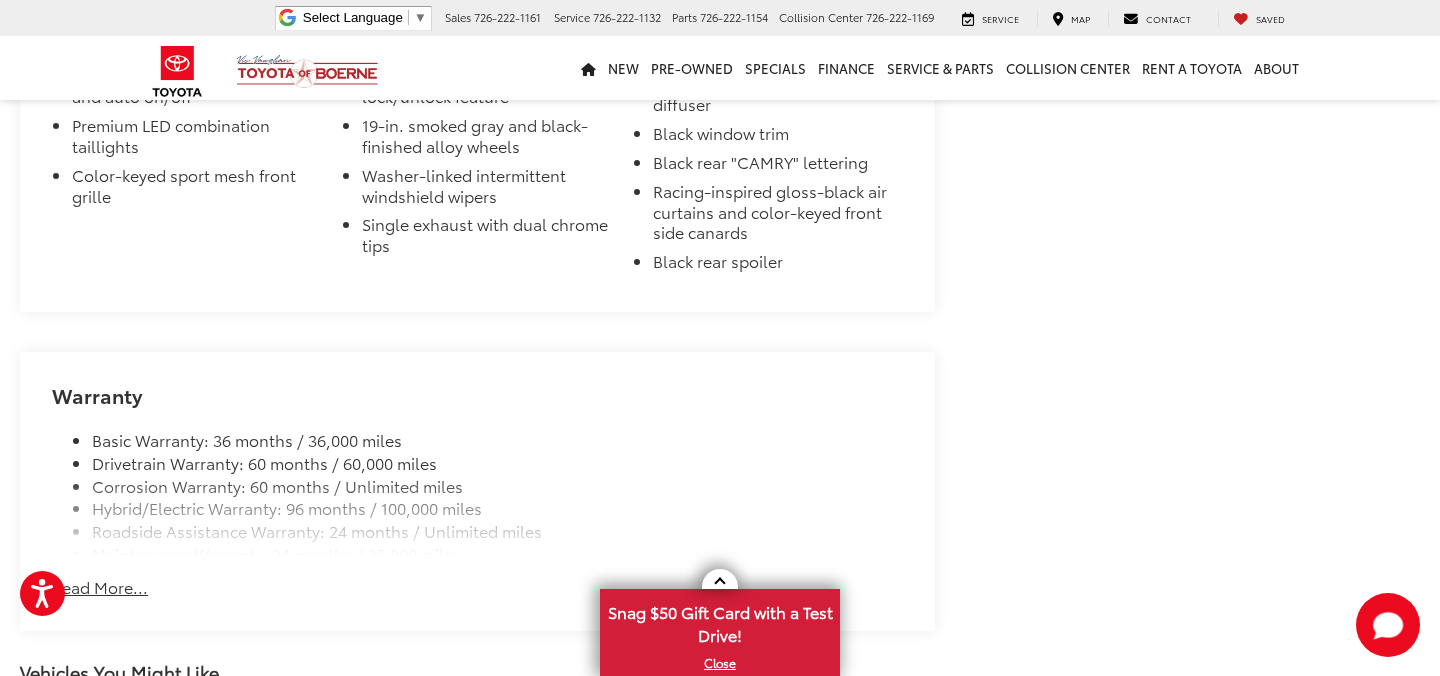 scroll, scrollTop: 4893, scrollLeft: 0, axis: vertical 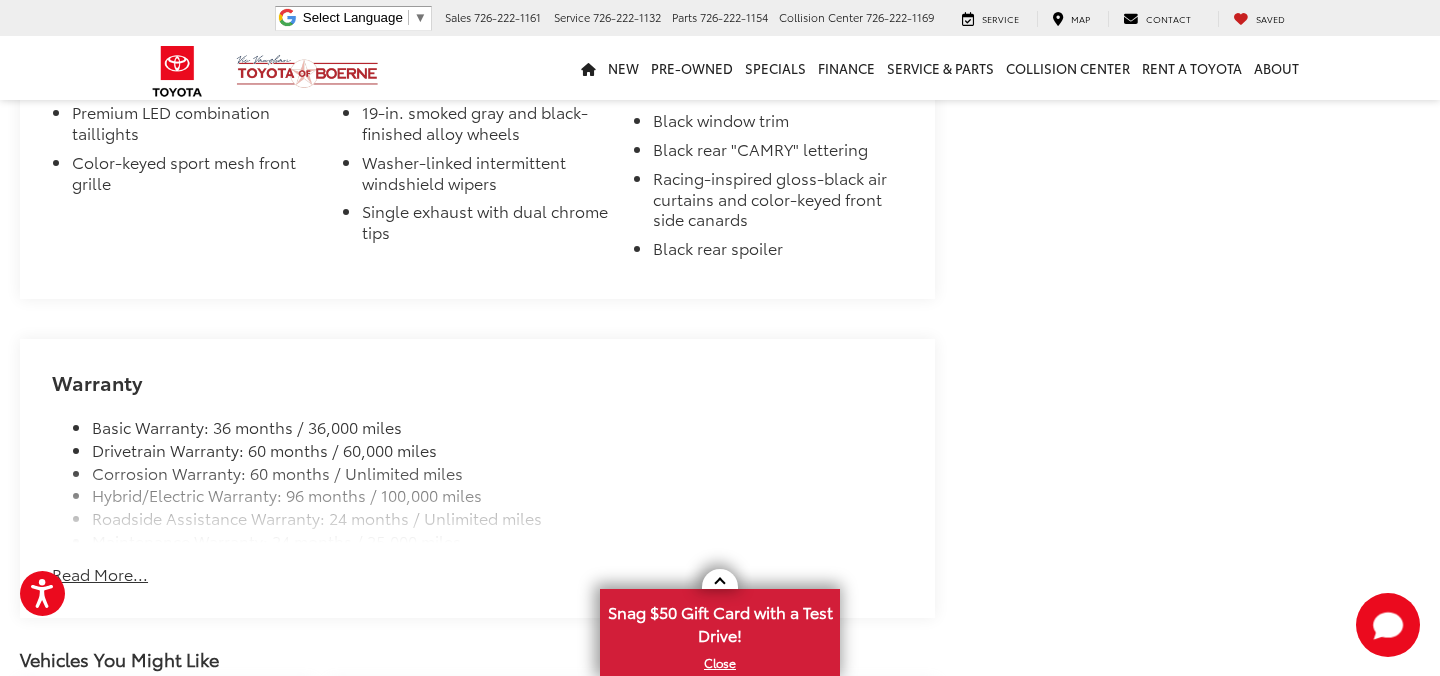 click on "Read More..." at bounding box center (100, 574) 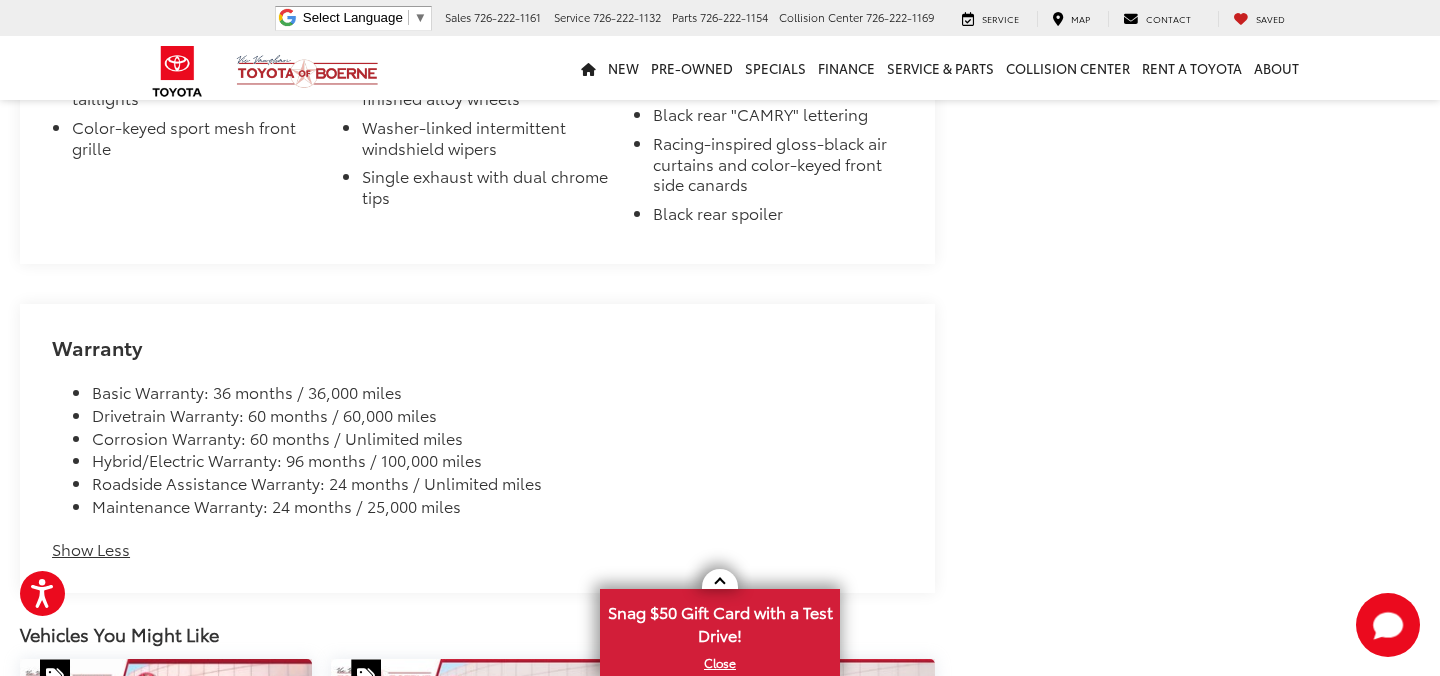scroll, scrollTop: 4930, scrollLeft: 0, axis: vertical 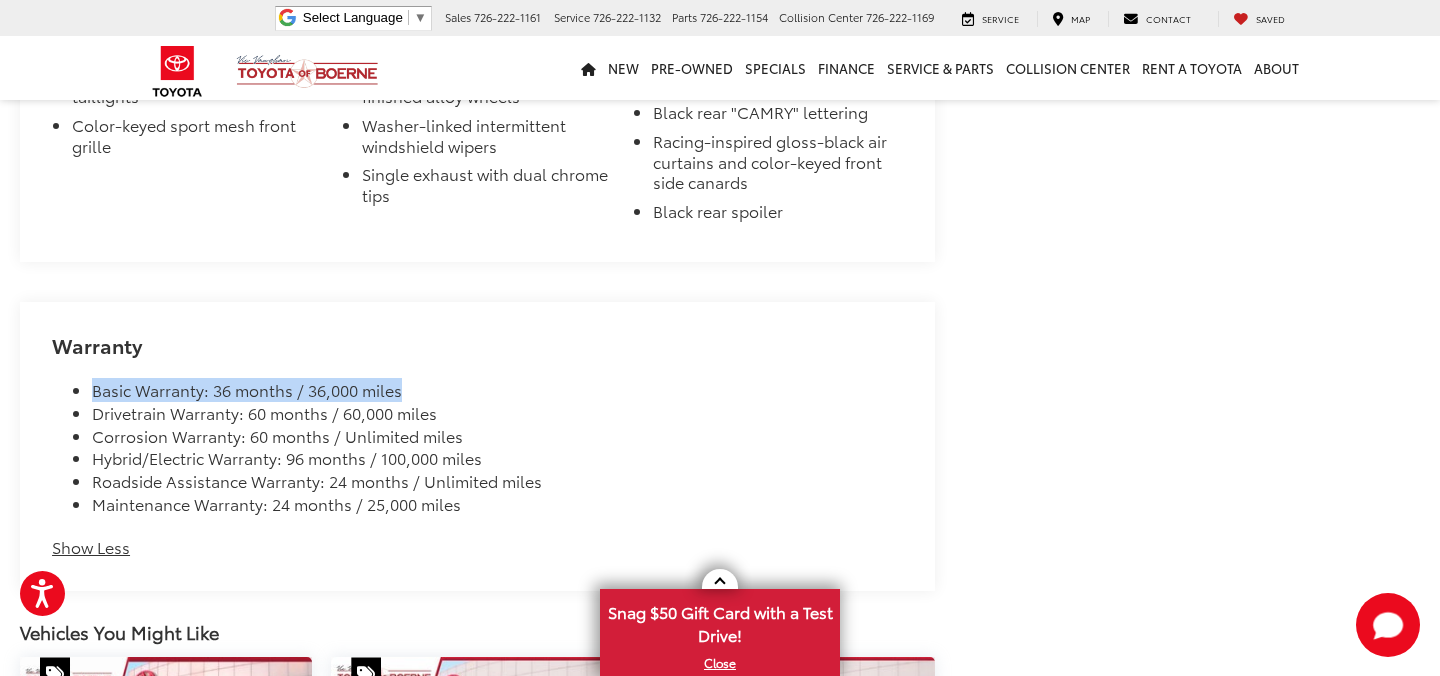 drag, startPoint x: 91, startPoint y: 370, endPoint x: 416, endPoint y: 380, distance: 325.1538 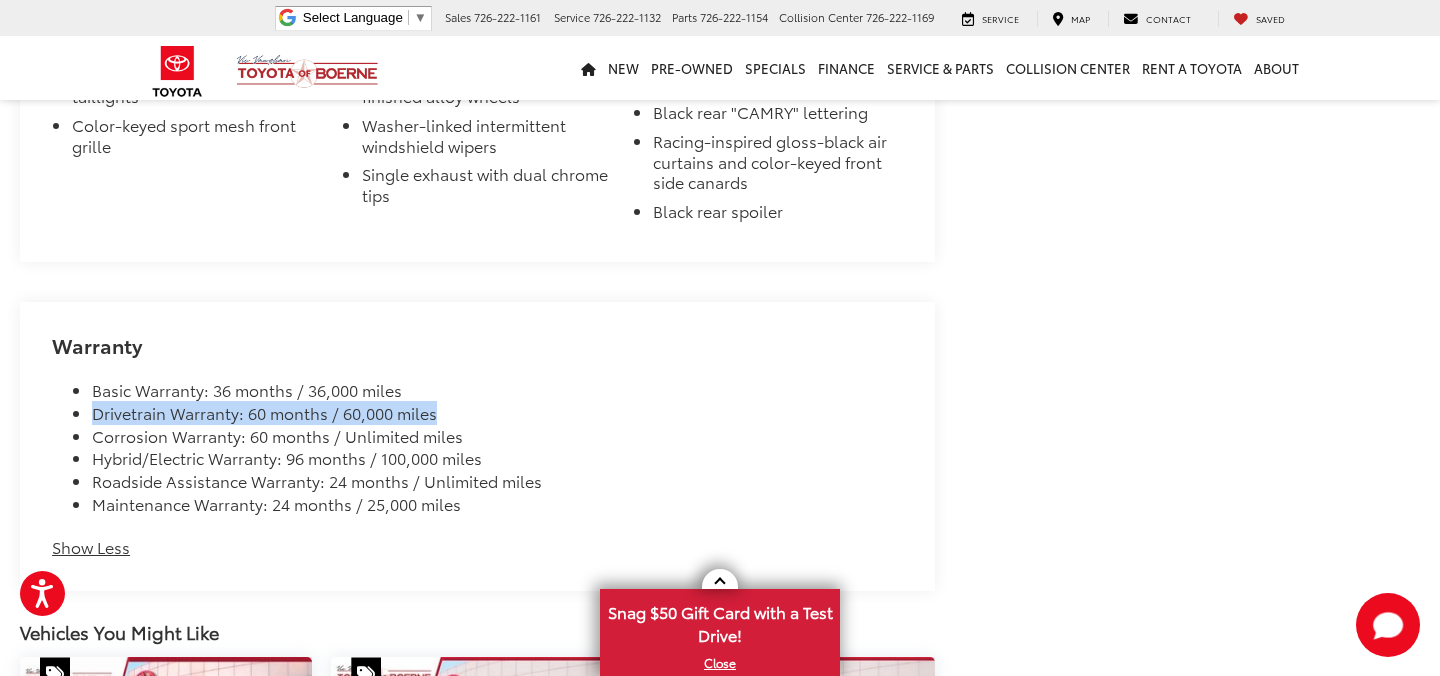 drag, startPoint x: 91, startPoint y: 394, endPoint x: 451, endPoint y: 401, distance: 360.06805 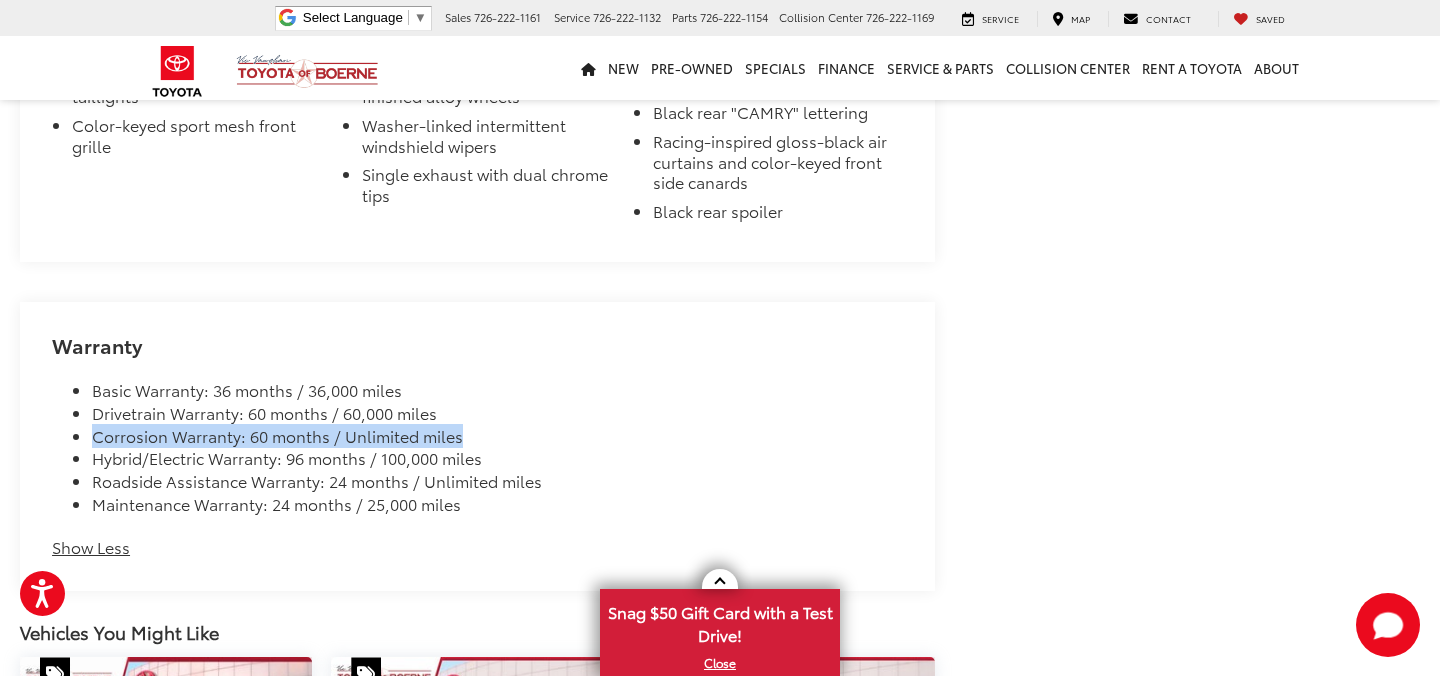 drag, startPoint x: 88, startPoint y: 419, endPoint x: 484, endPoint y: 415, distance: 396.0202 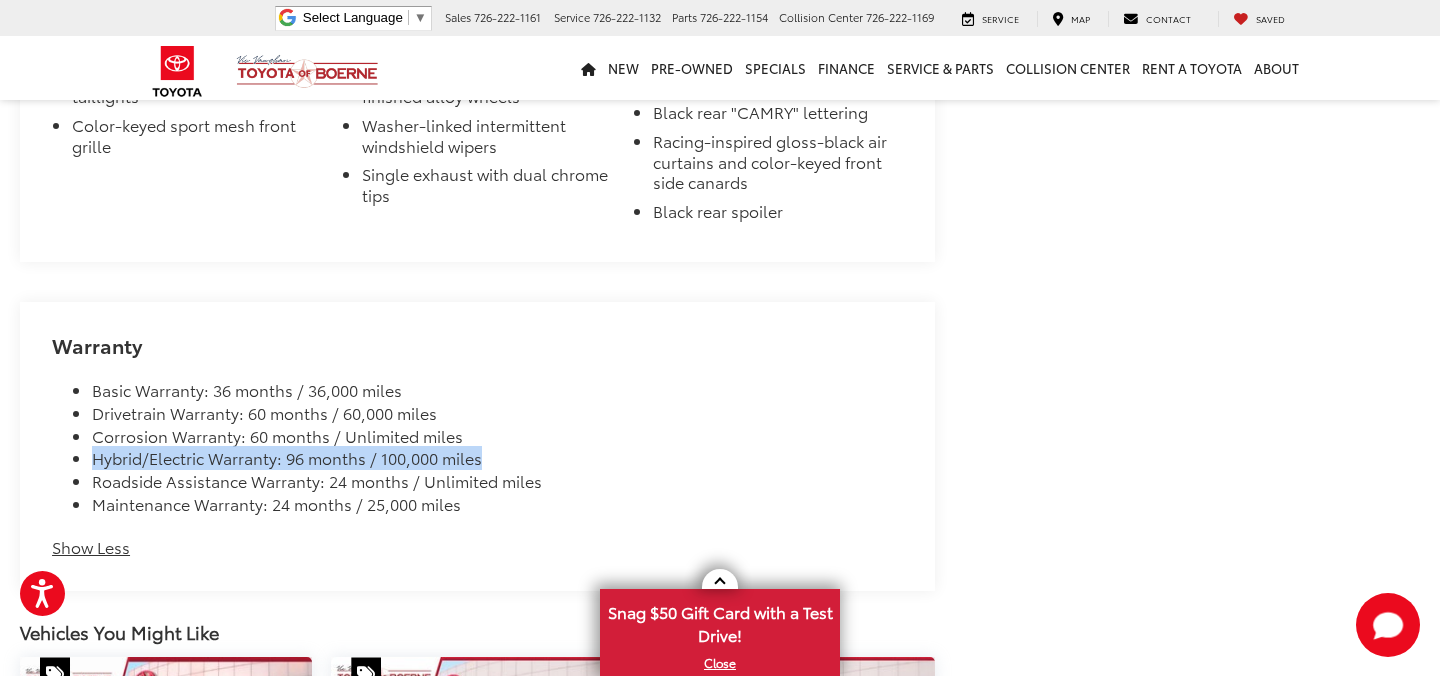 drag, startPoint x: 493, startPoint y: 446, endPoint x: 93, endPoint y: 443, distance: 400.01126 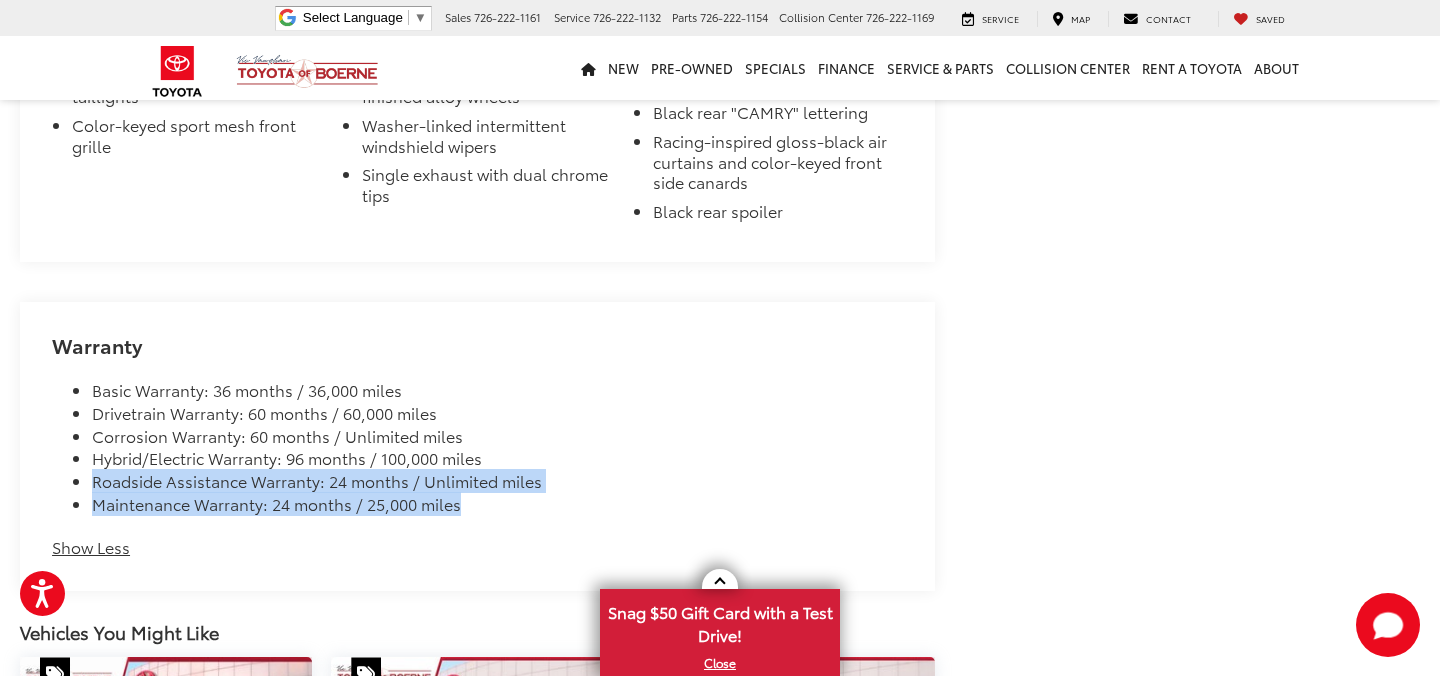 drag, startPoint x: 91, startPoint y: 464, endPoint x: 510, endPoint y: 487, distance: 419.6308 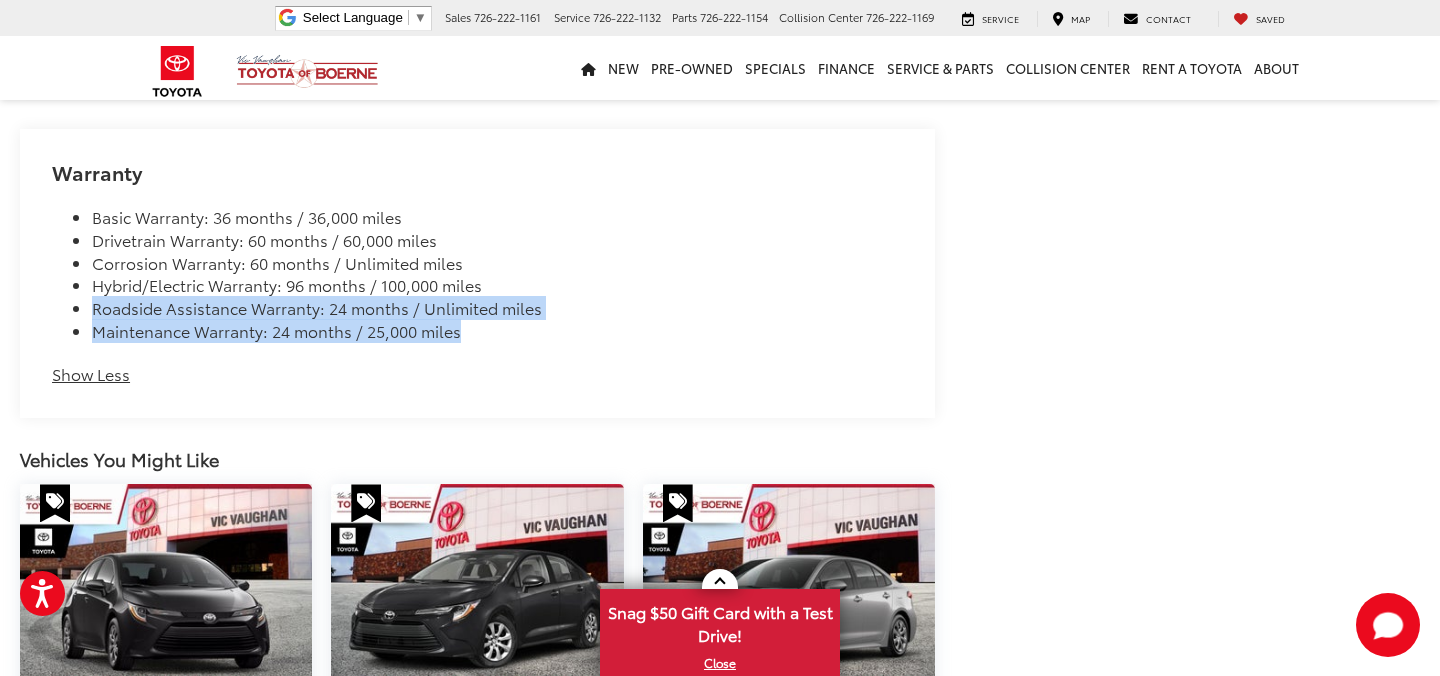 scroll, scrollTop: 5104, scrollLeft: 0, axis: vertical 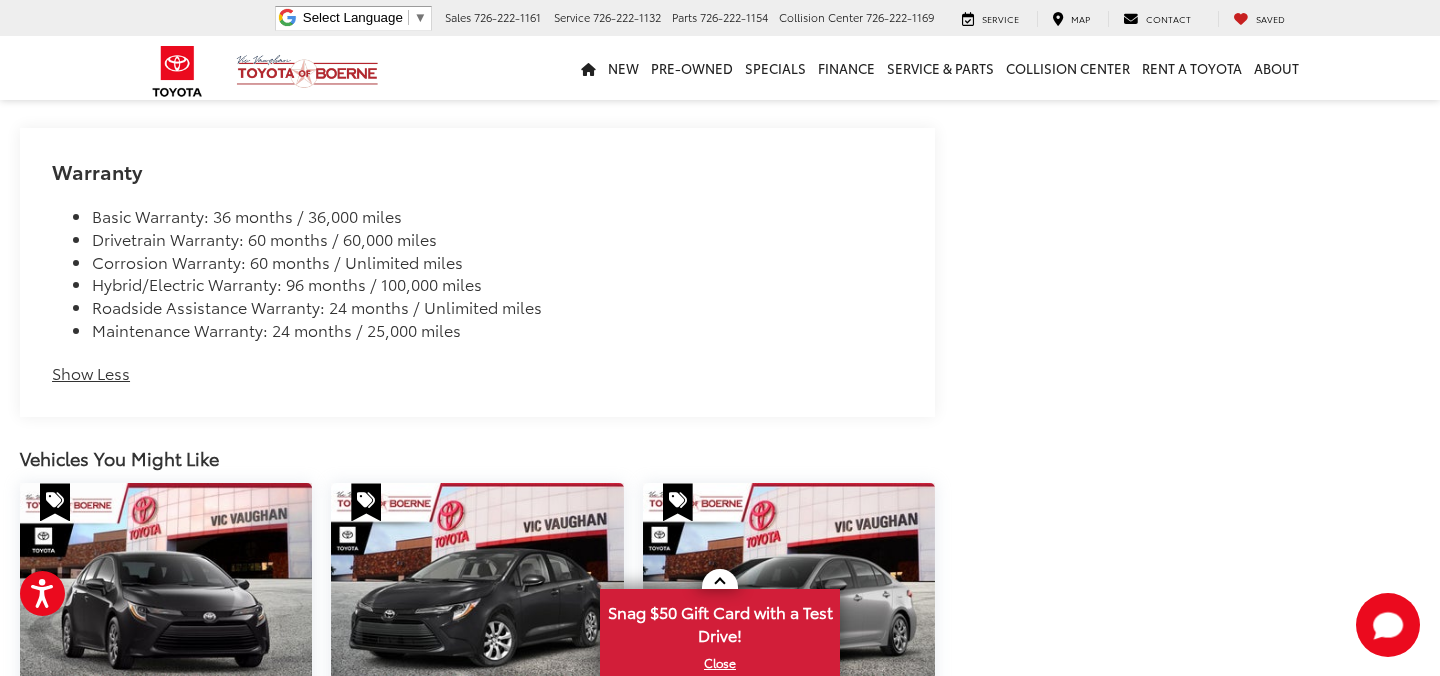 click on "Maintenance Warranty: 24 months / 25,000 miles" at bounding box center [497, 330] 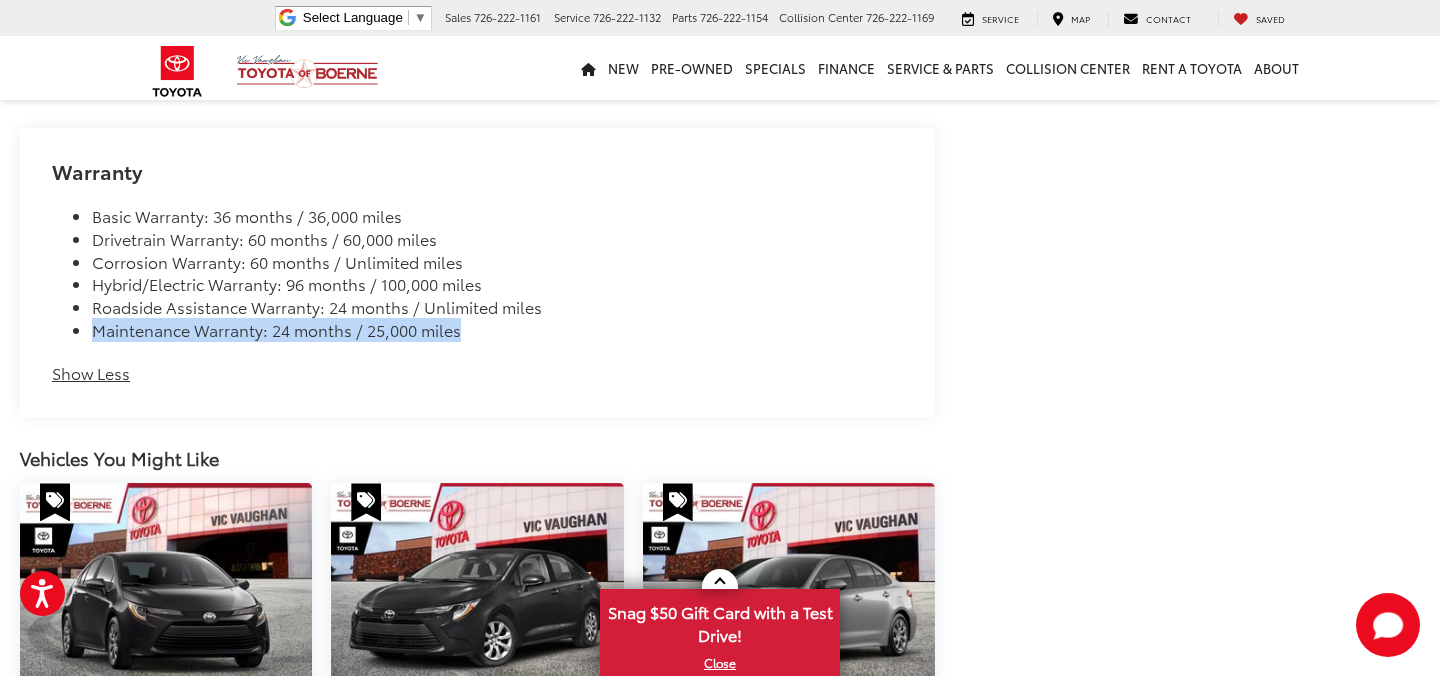 drag, startPoint x: 478, startPoint y: 315, endPoint x: 89, endPoint y: 321, distance: 389.04626 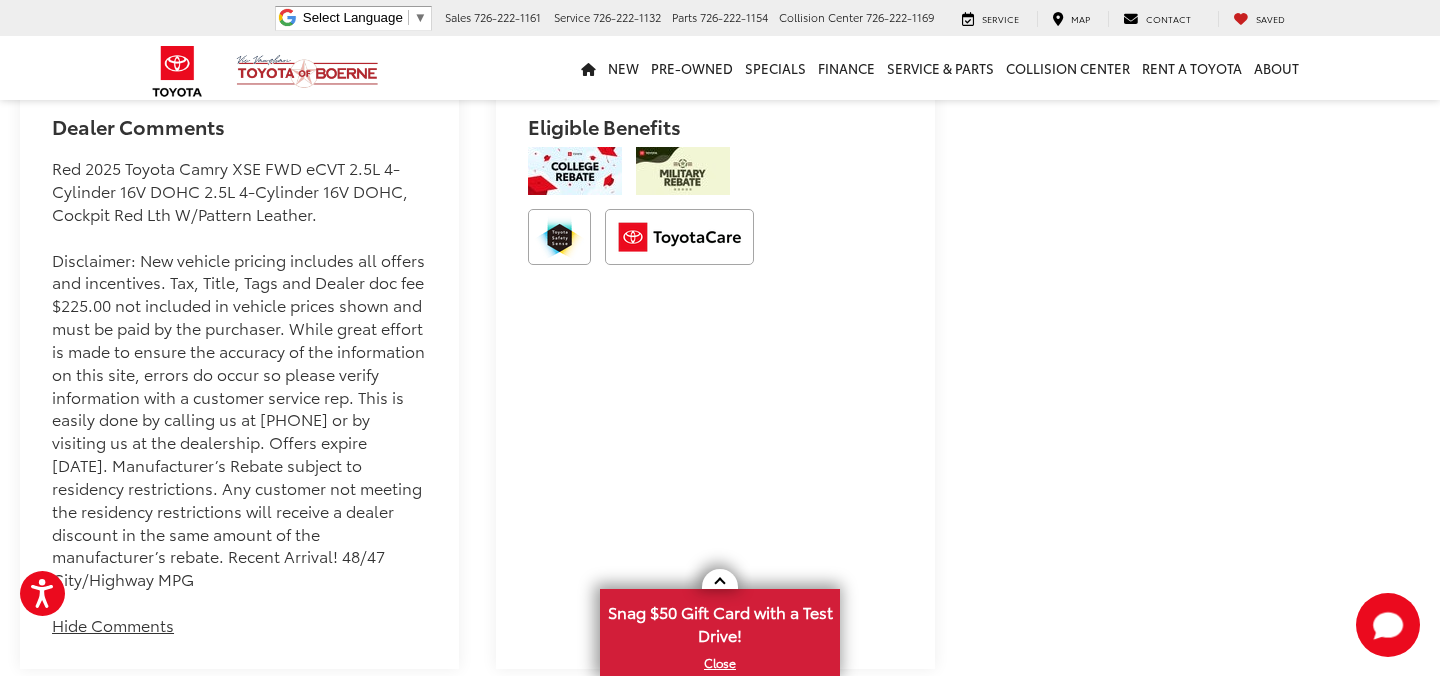 scroll, scrollTop: 1492, scrollLeft: 0, axis: vertical 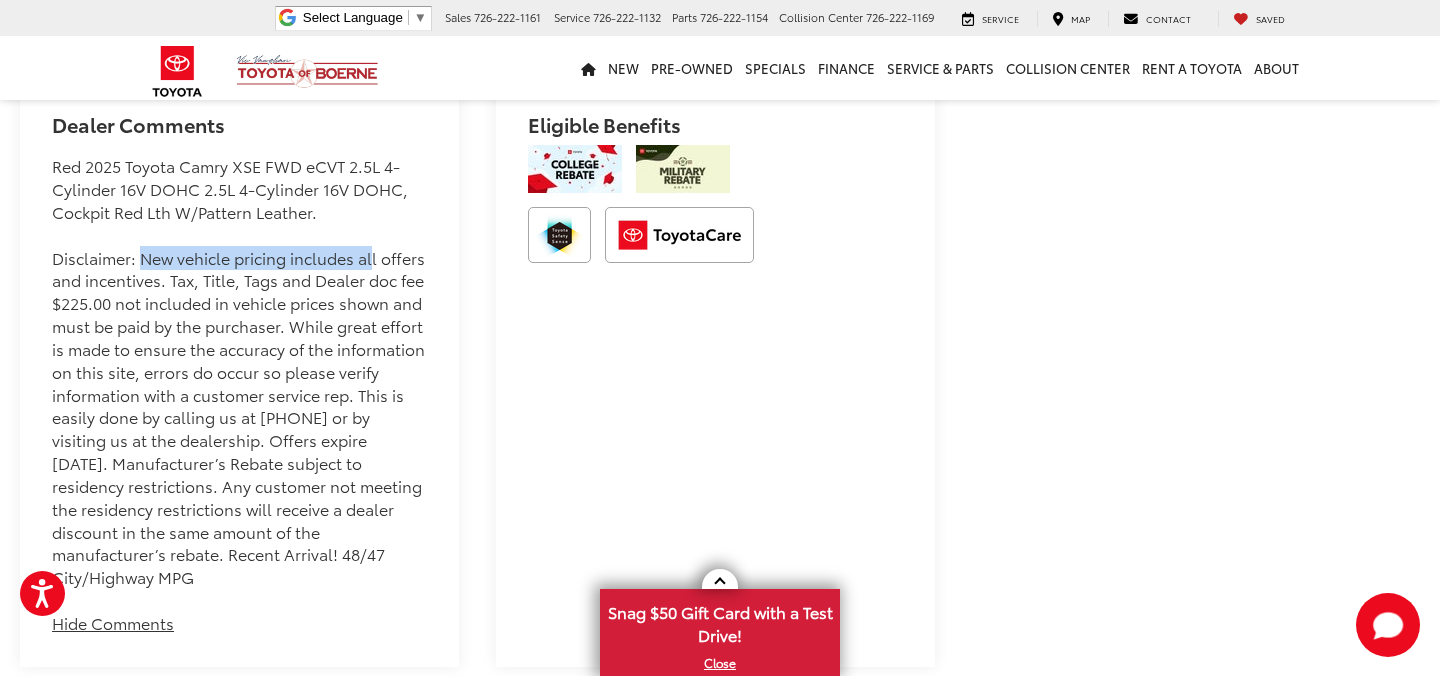 drag, startPoint x: 139, startPoint y: 239, endPoint x: 371, endPoint y: 243, distance: 232.03448 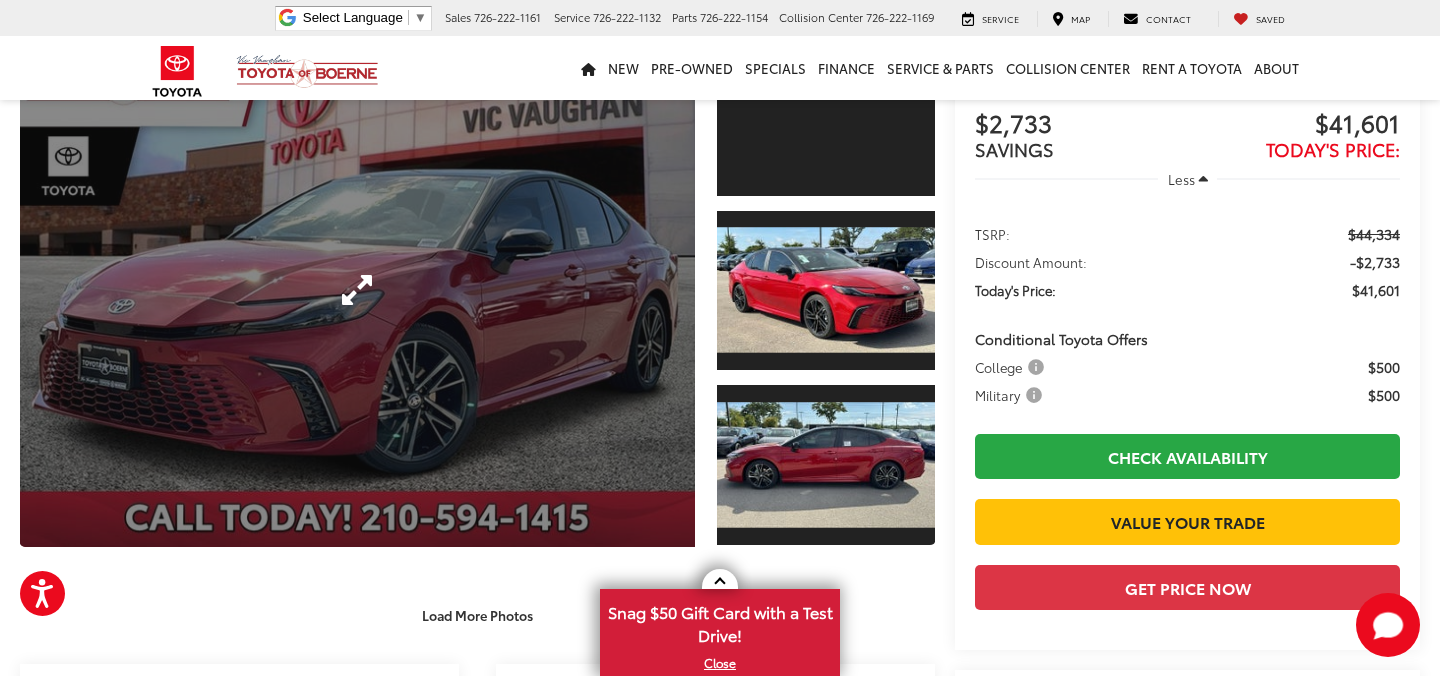 scroll, scrollTop: 0, scrollLeft: 0, axis: both 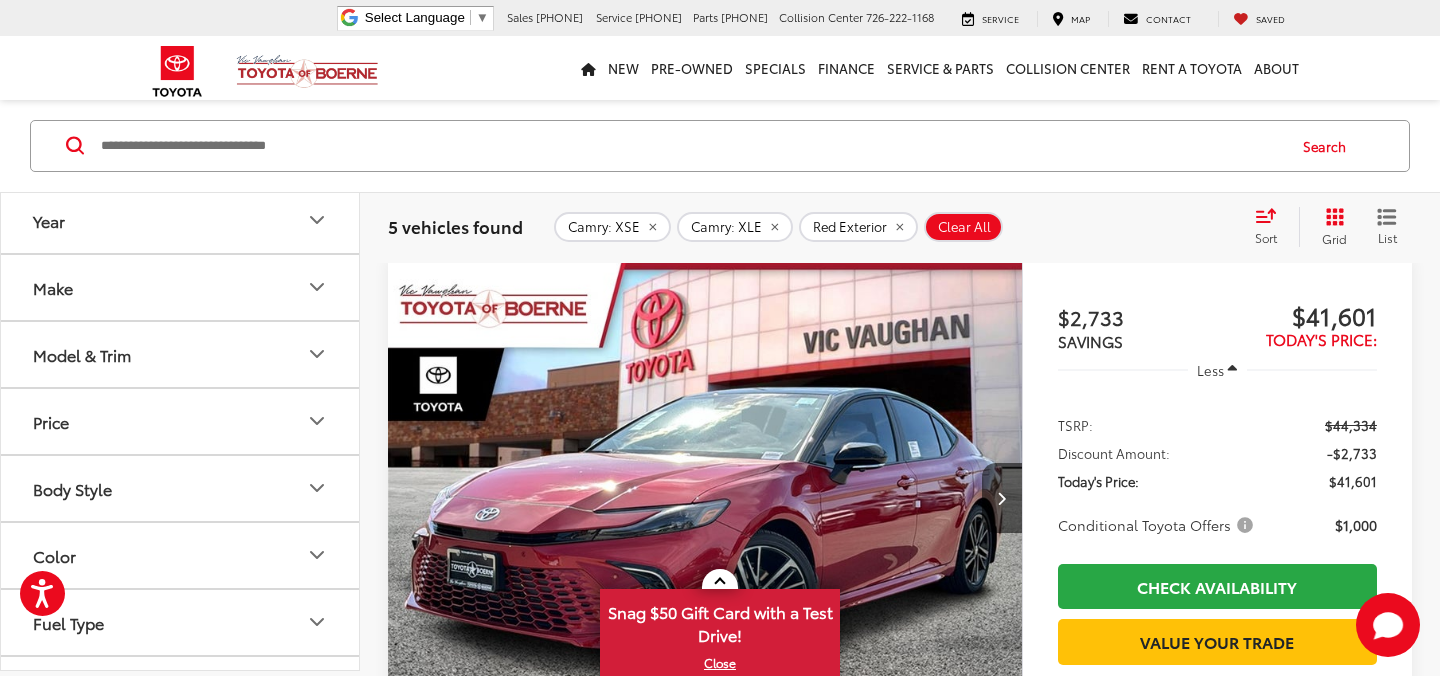 click at bounding box center [705, 499] 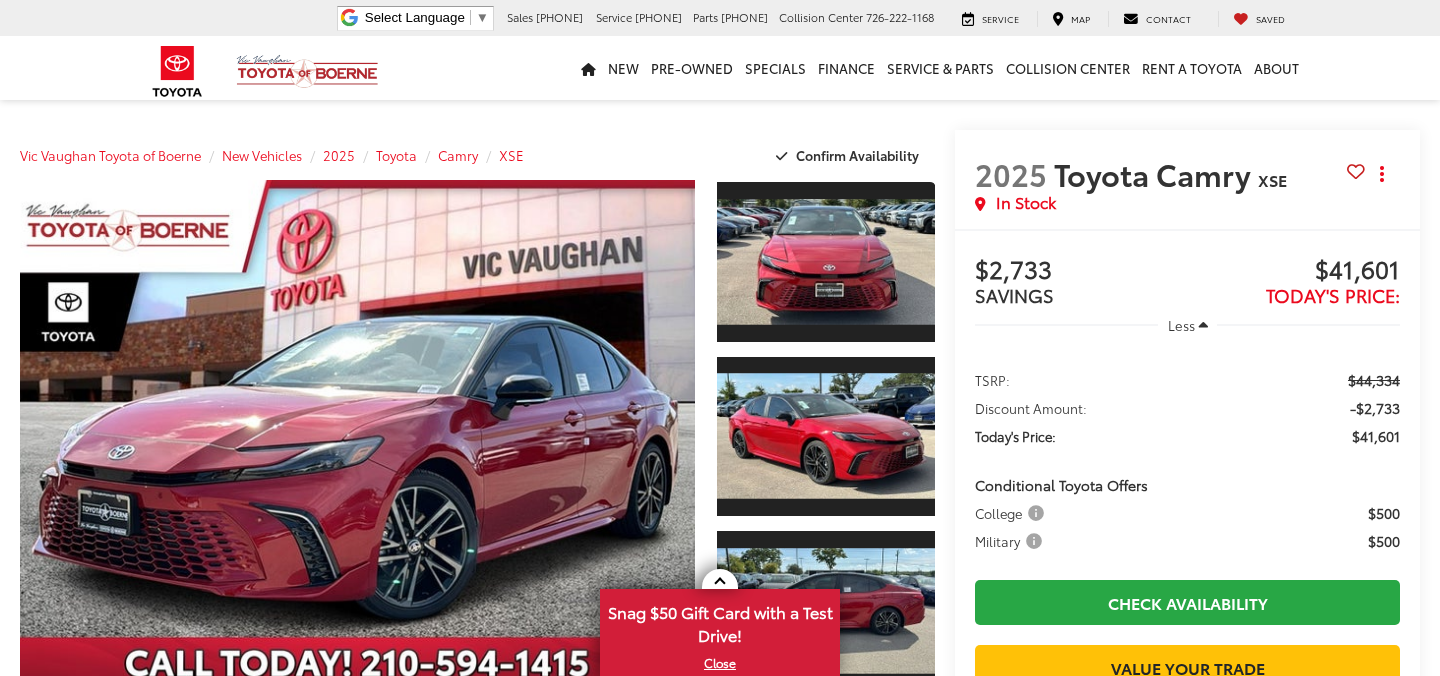 scroll, scrollTop: 0, scrollLeft: 0, axis: both 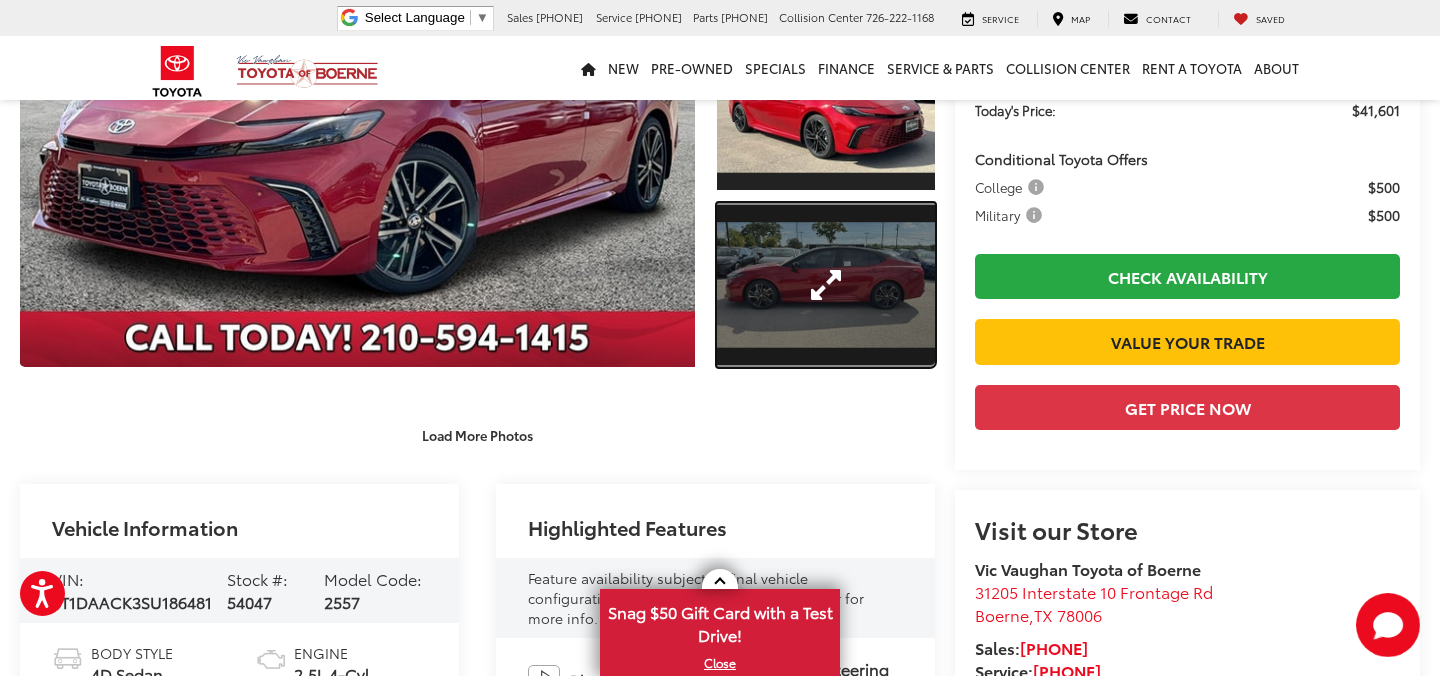 click at bounding box center (826, 285) 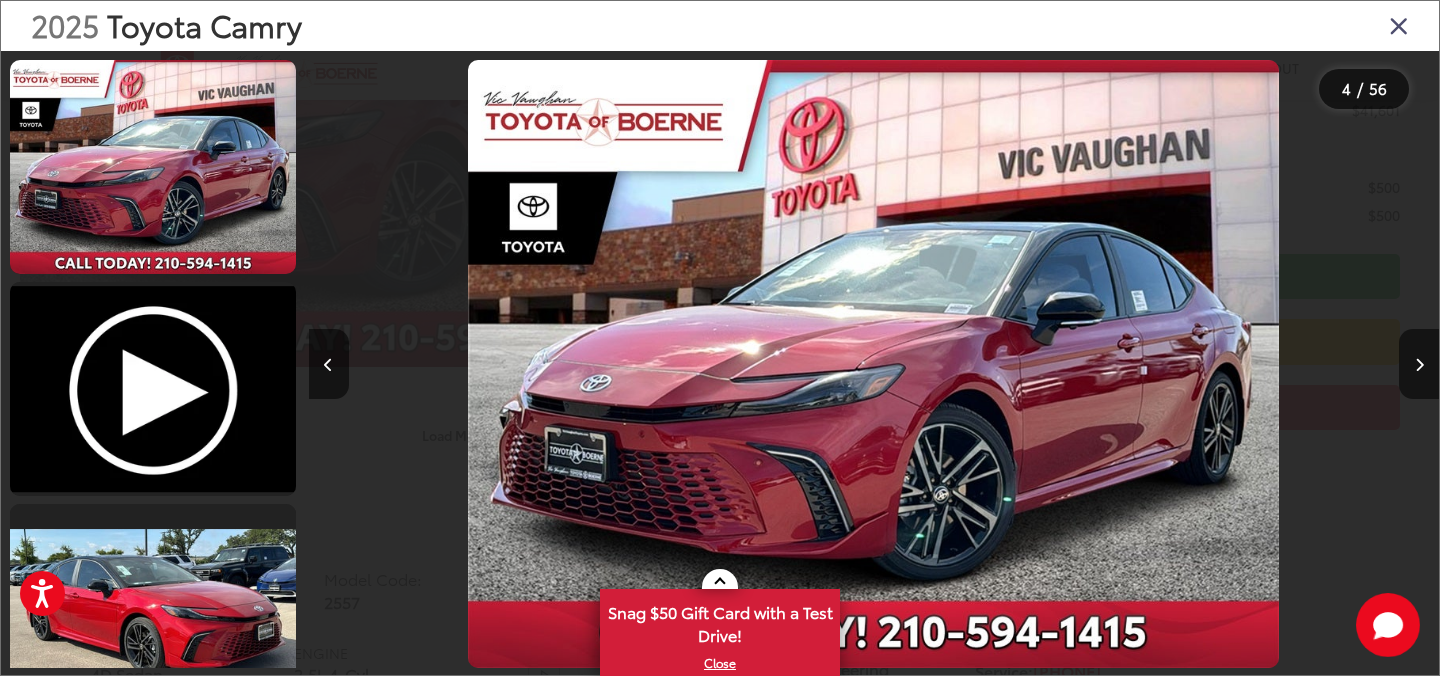 scroll, scrollTop: 487, scrollLeft: 0, axis: vertical 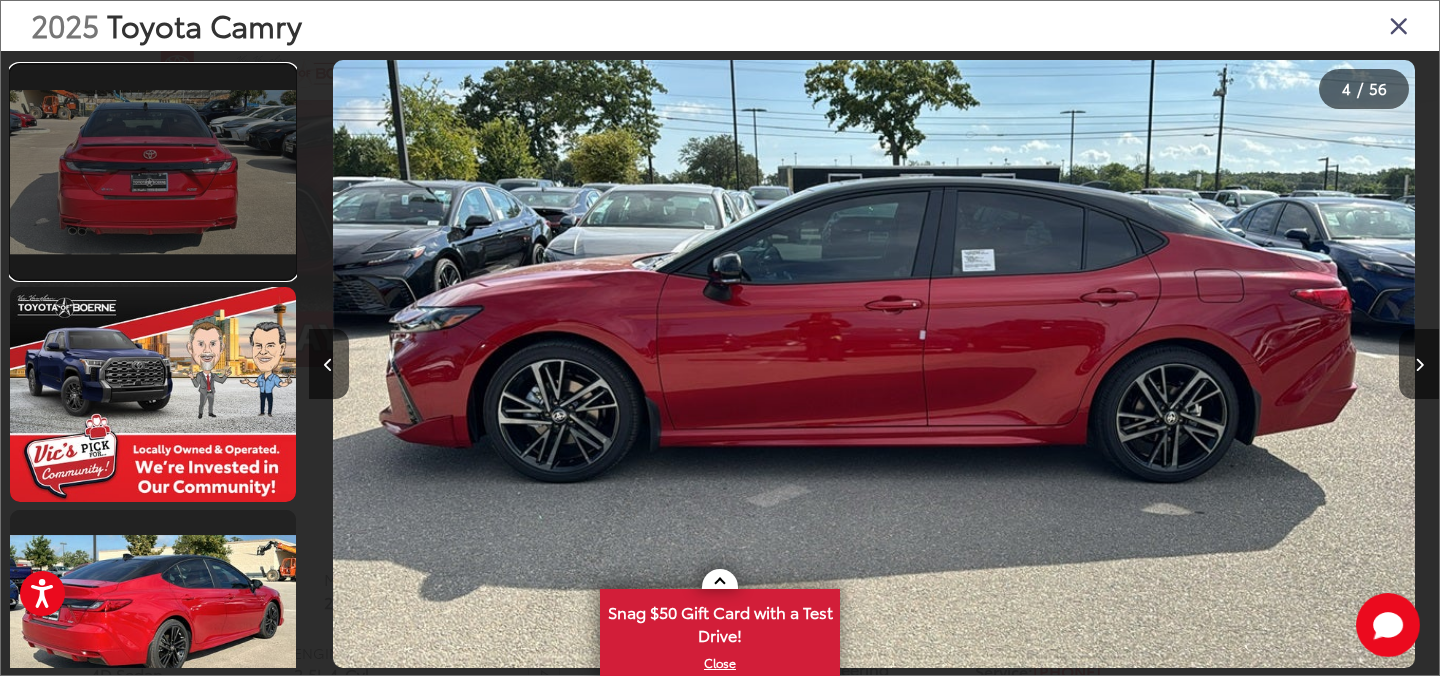 click at bounding box center (153, 172) 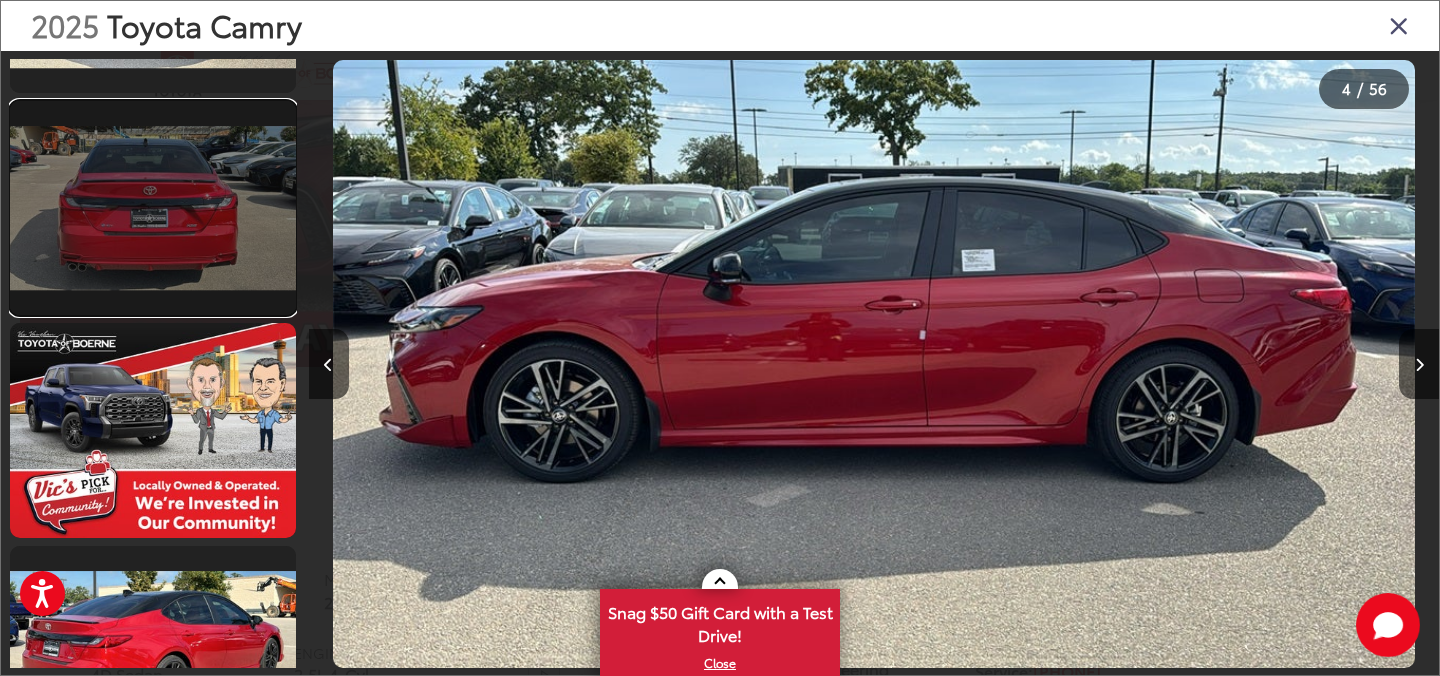 scroll, scrollTop: 0, scrollLeft: 3529, axis: horizontal 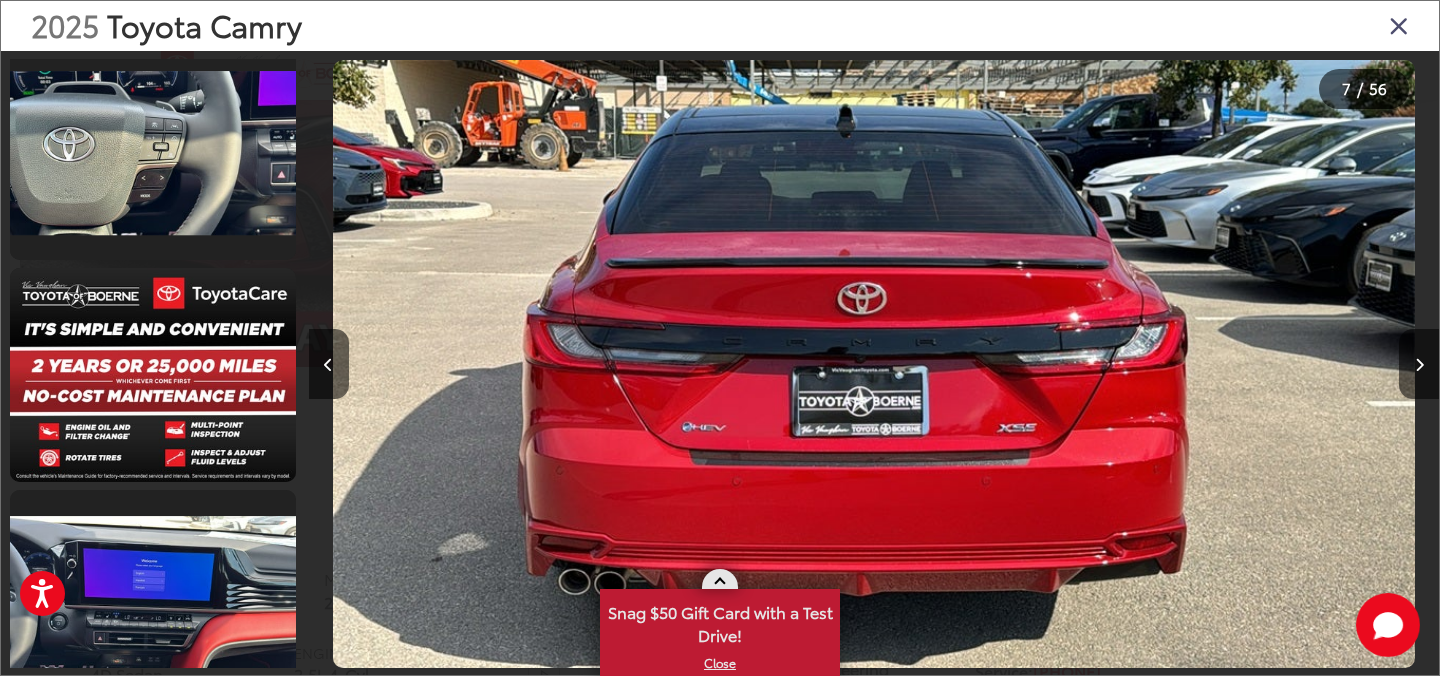 click at bounding box center (719, 583) 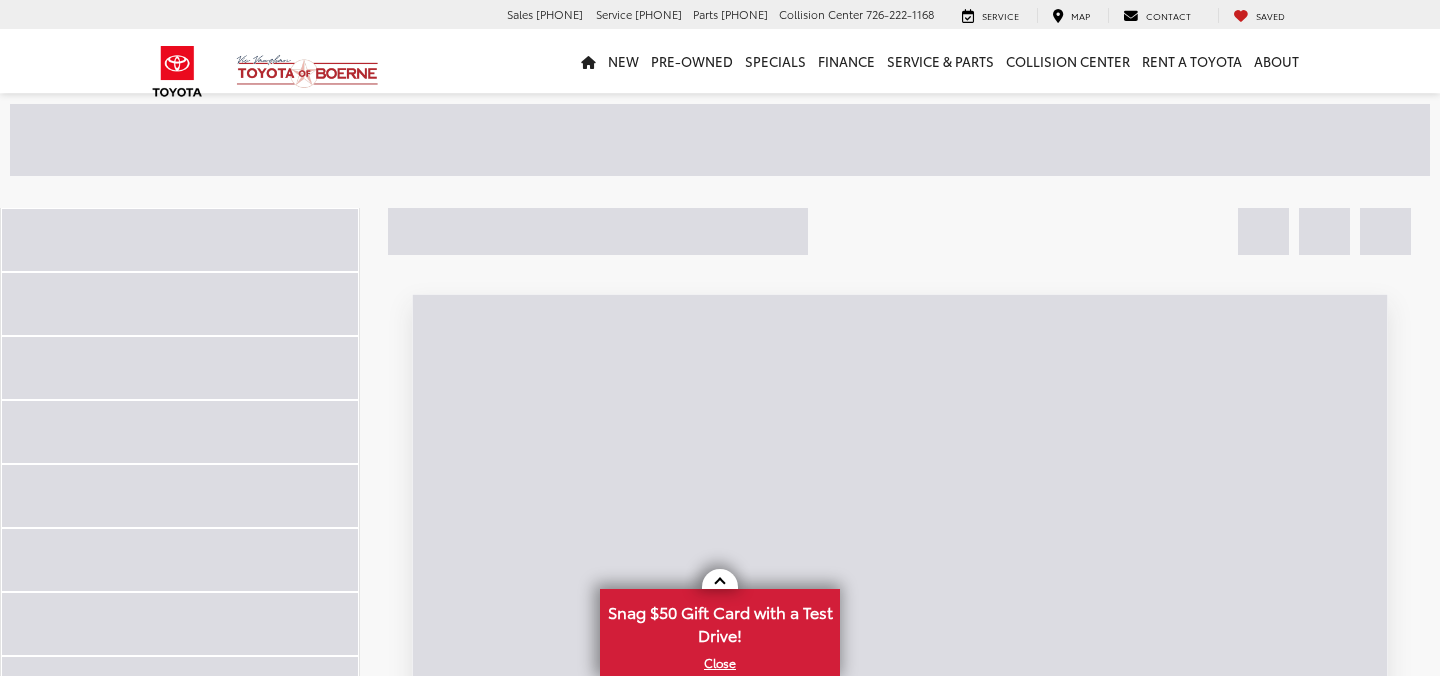 scroll, scrollTop: 180, scrollLeft: 0, axis: vertical 